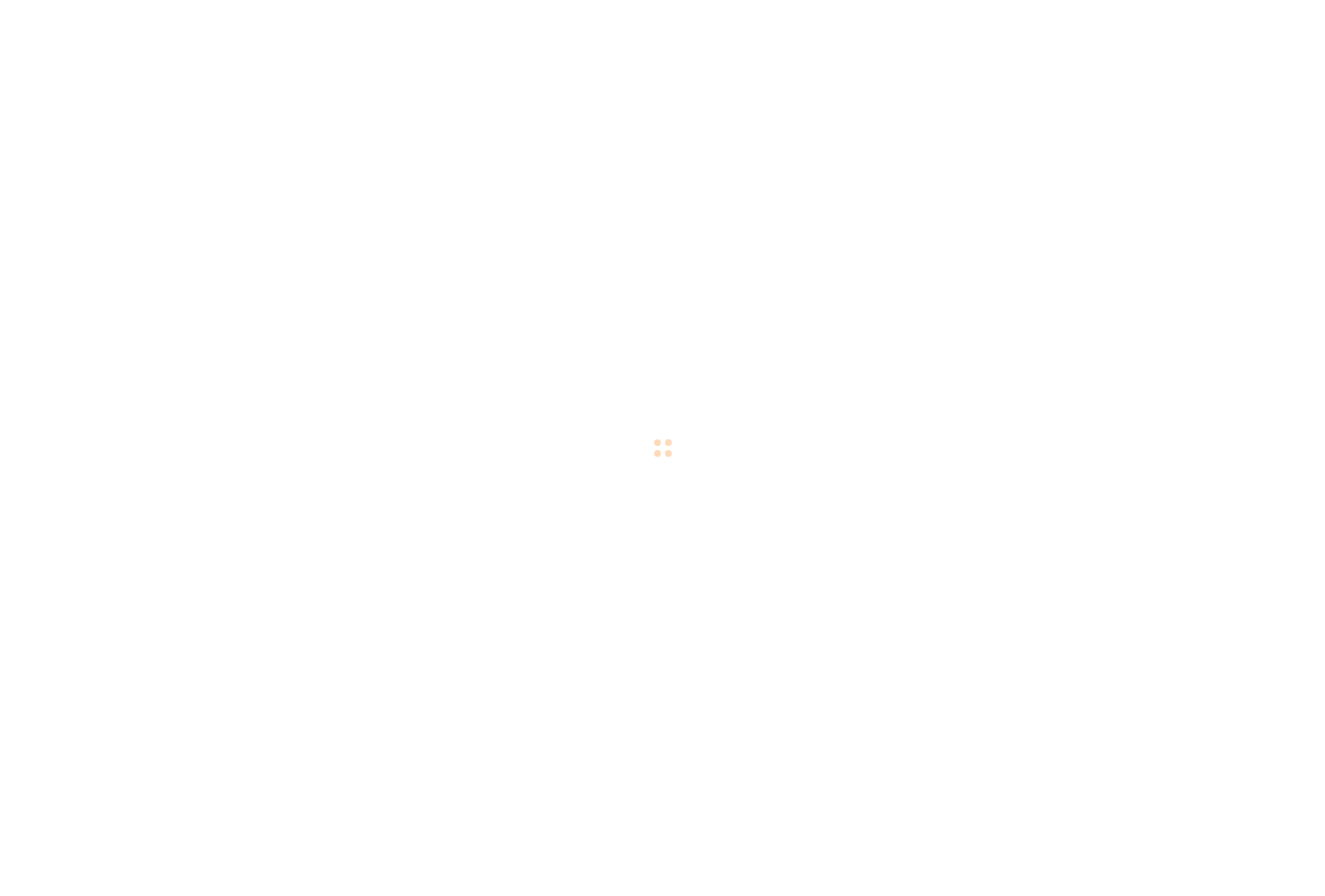 scroll, scrollTop: 0, scrollLeft: 0, axis: both 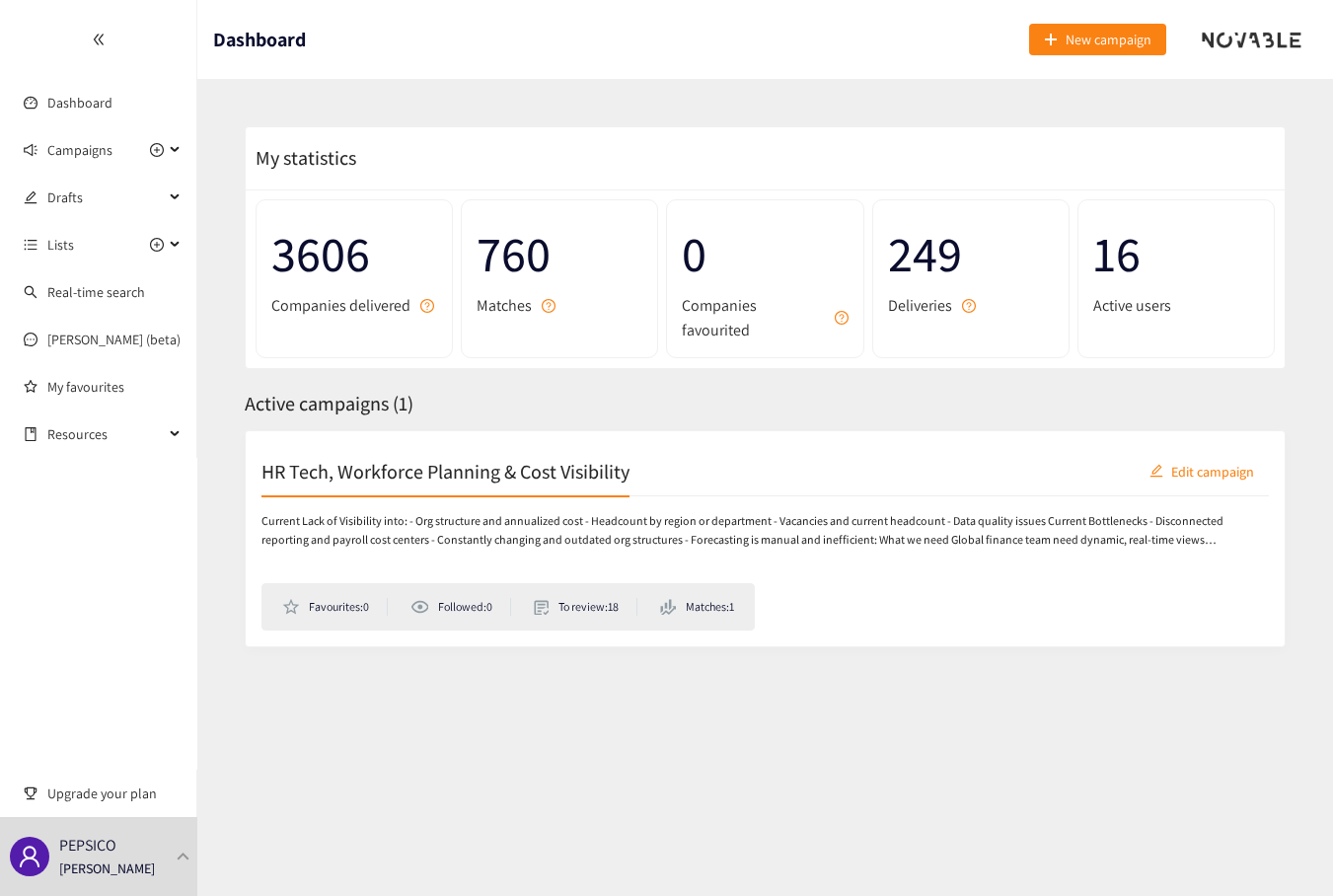 click on "HR Tech, Workforce Planning & Cost Visibility" at bounding box center [445, 471] 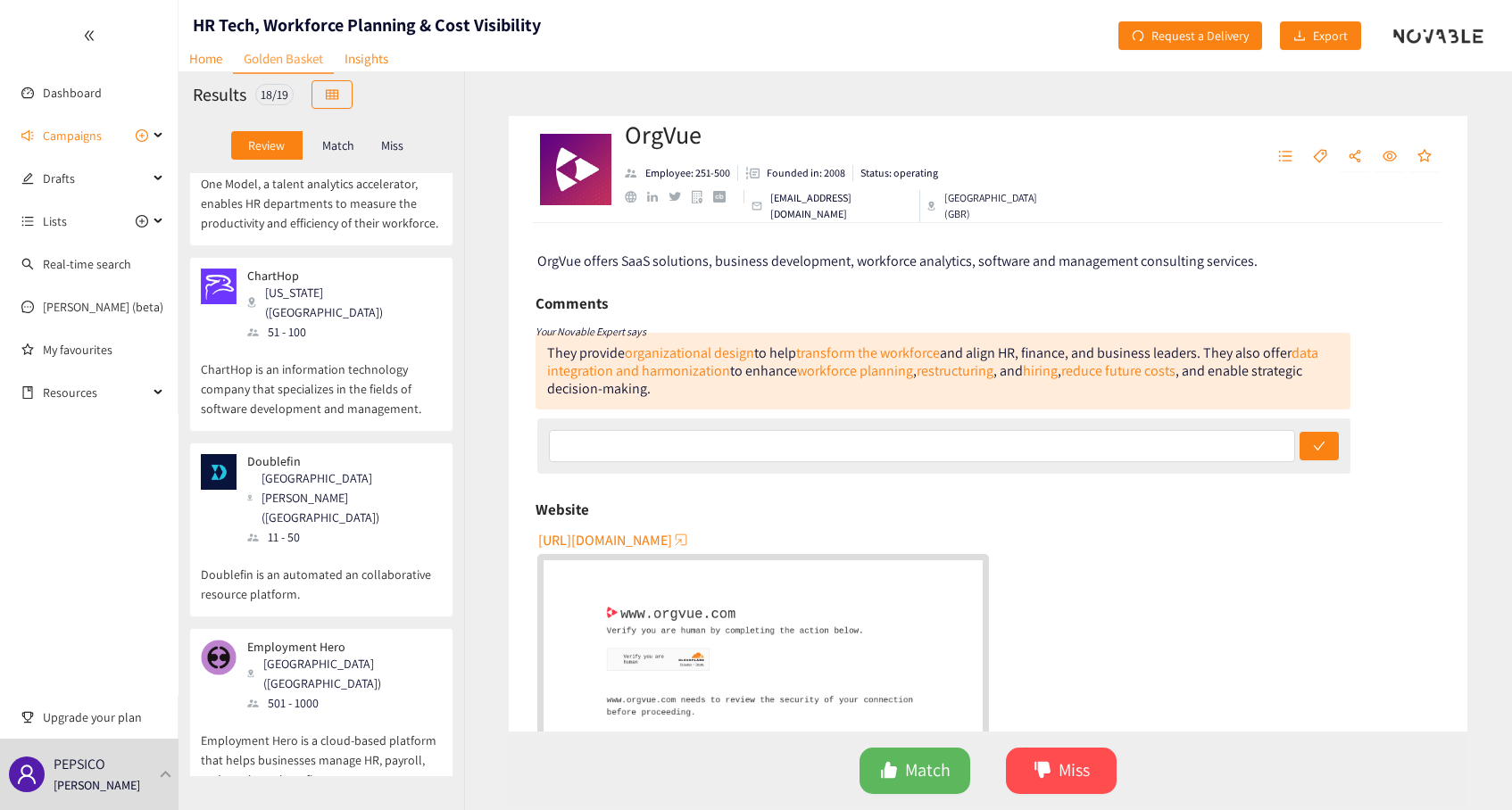 scroll, scrollTop: 2230, scrollLeft: 0, axis: vertical 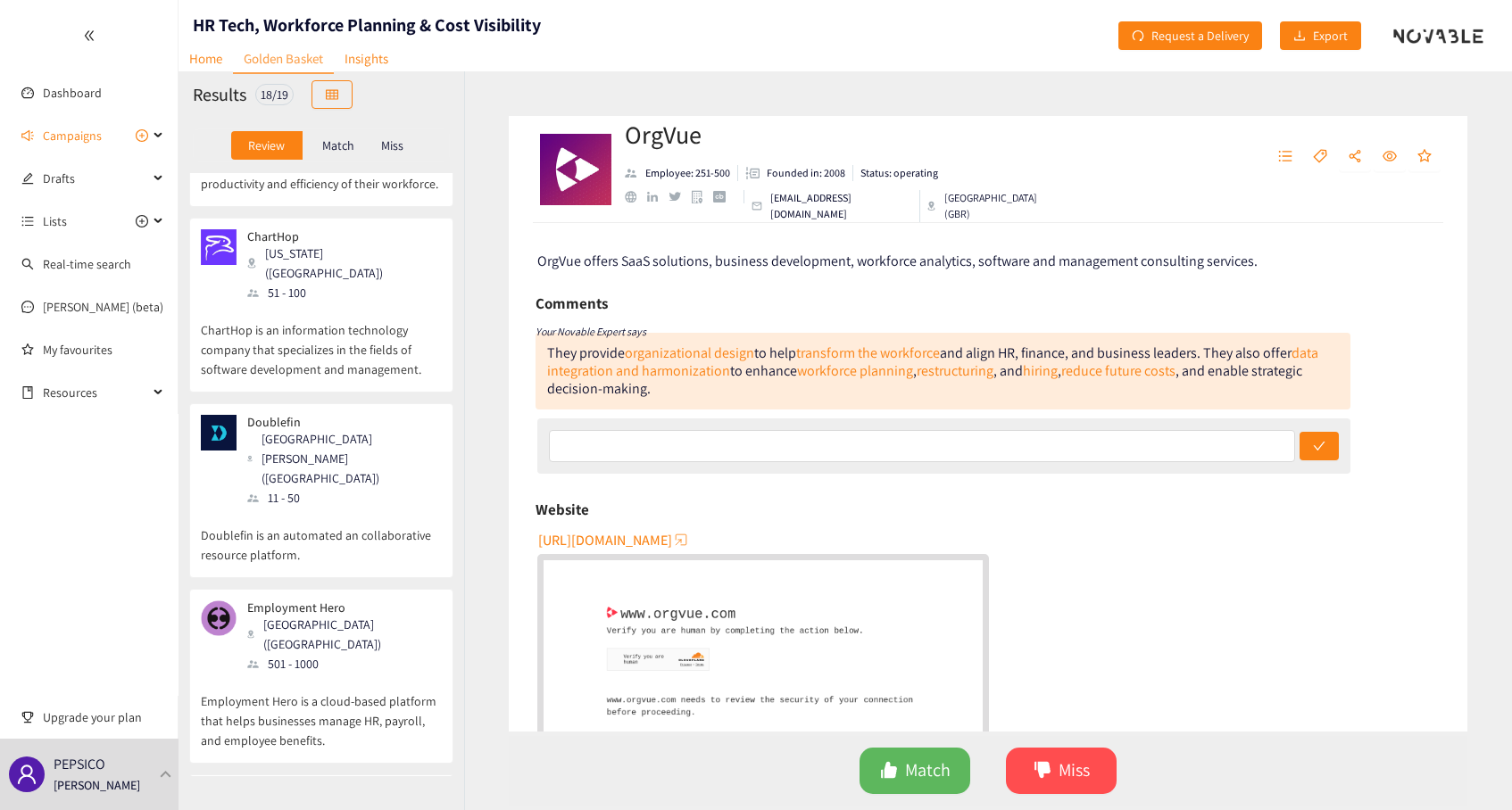 click on "Doublefin is an automated an collaborative resource platform." at bounding box center (321, 536) 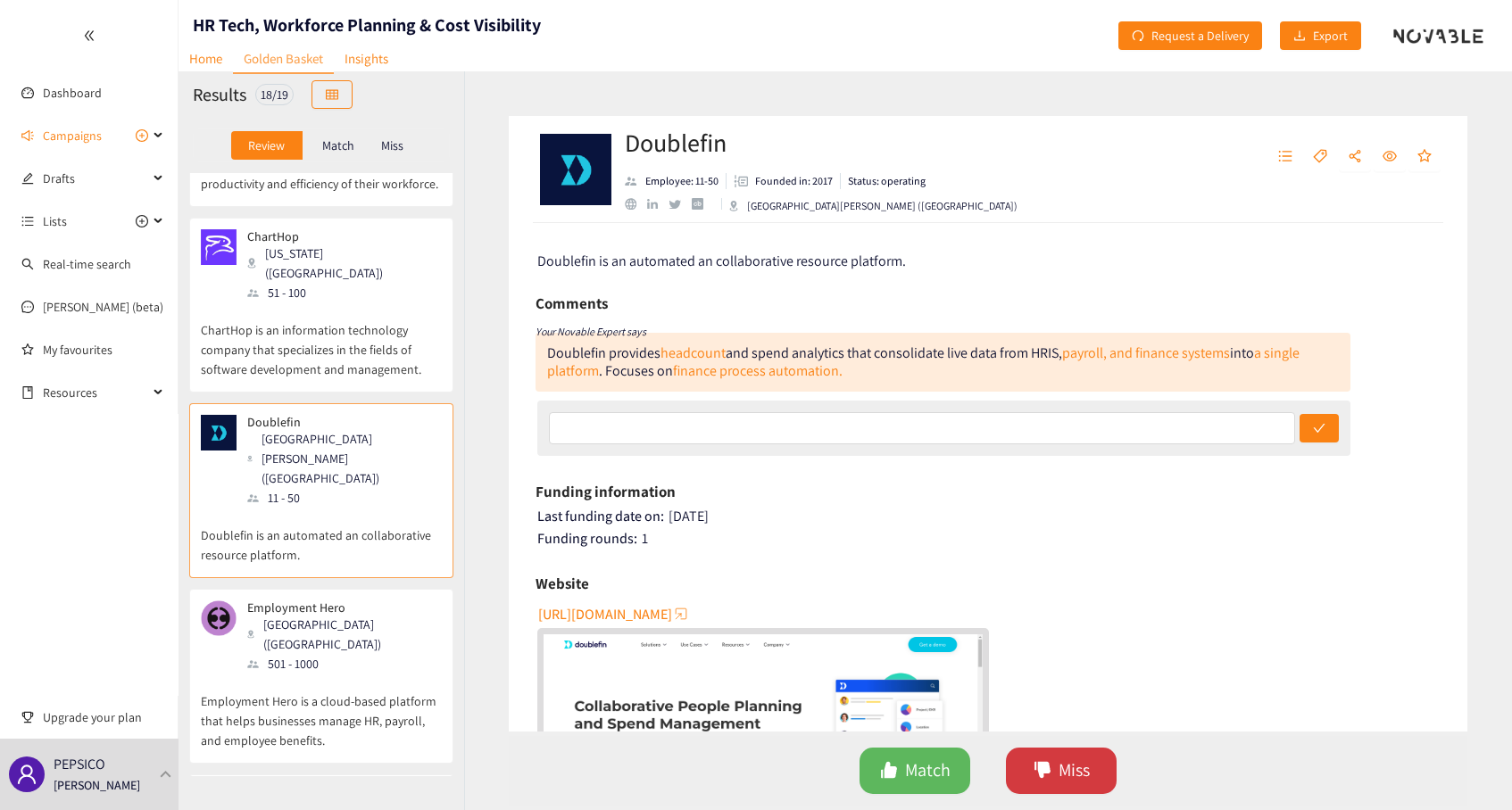 click 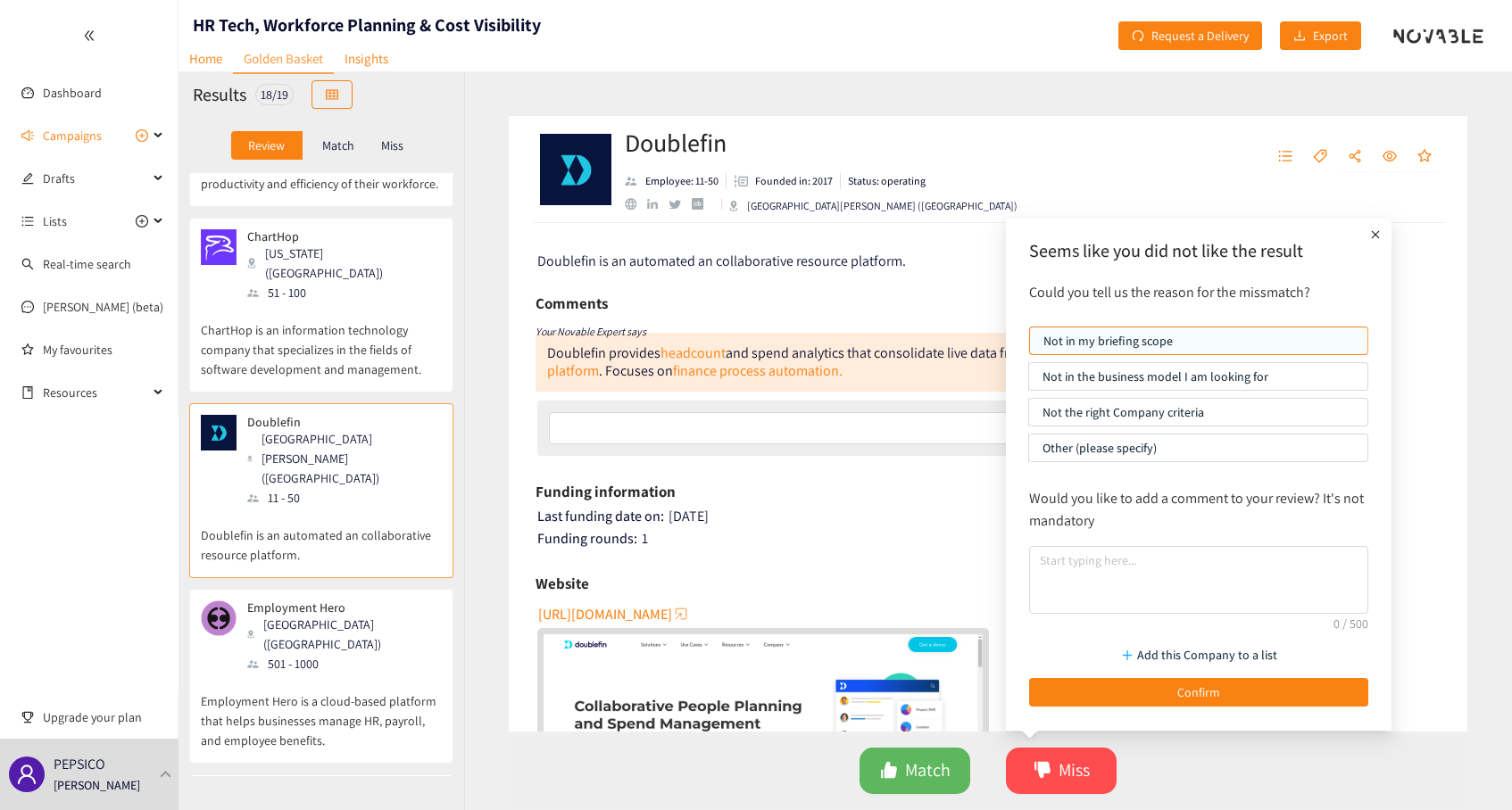 click on "Other (please specify)" at bounding box center (1198, 448) 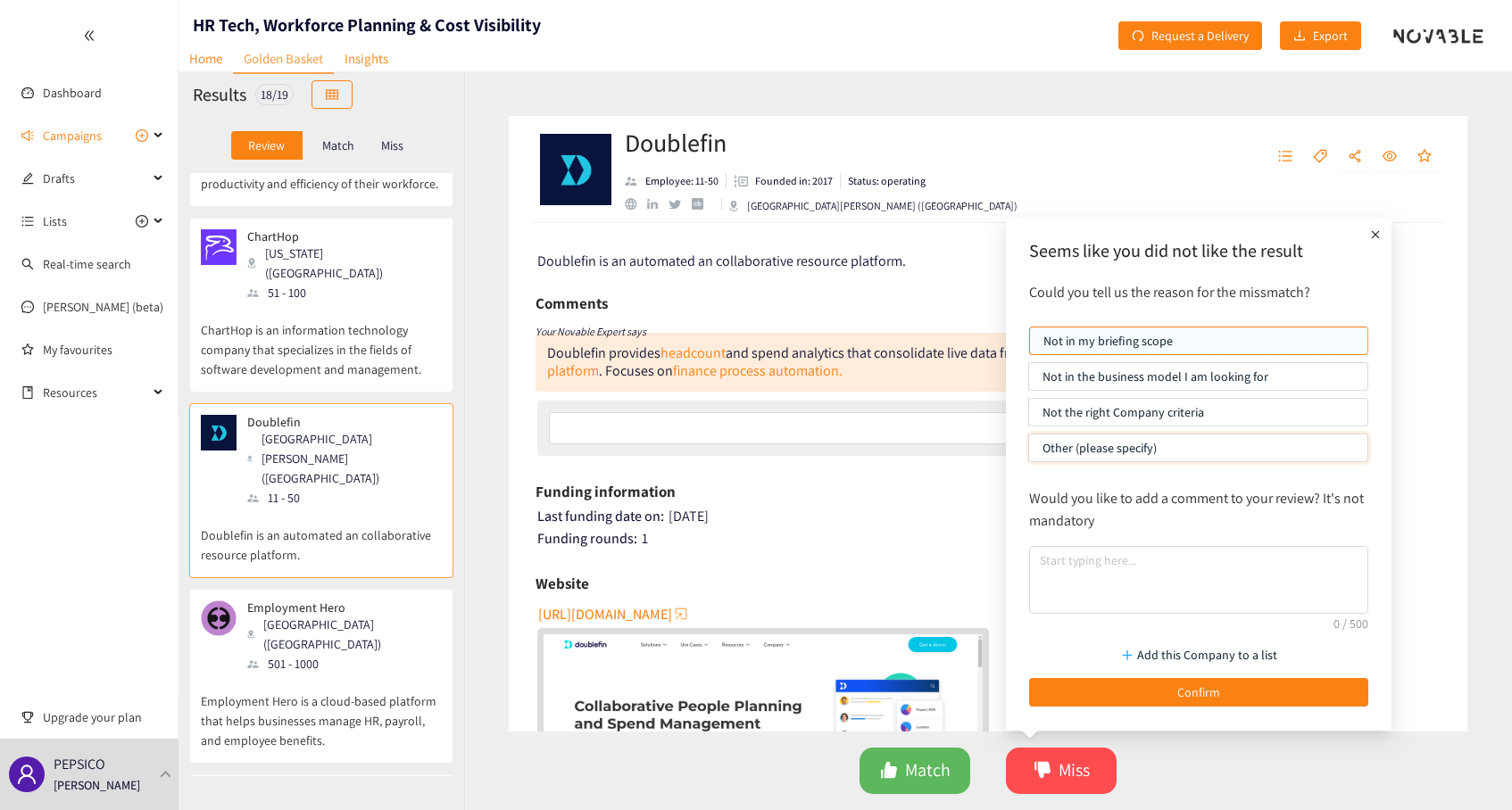 click on "Other (please specify)" at bounding box center (1029, 452) 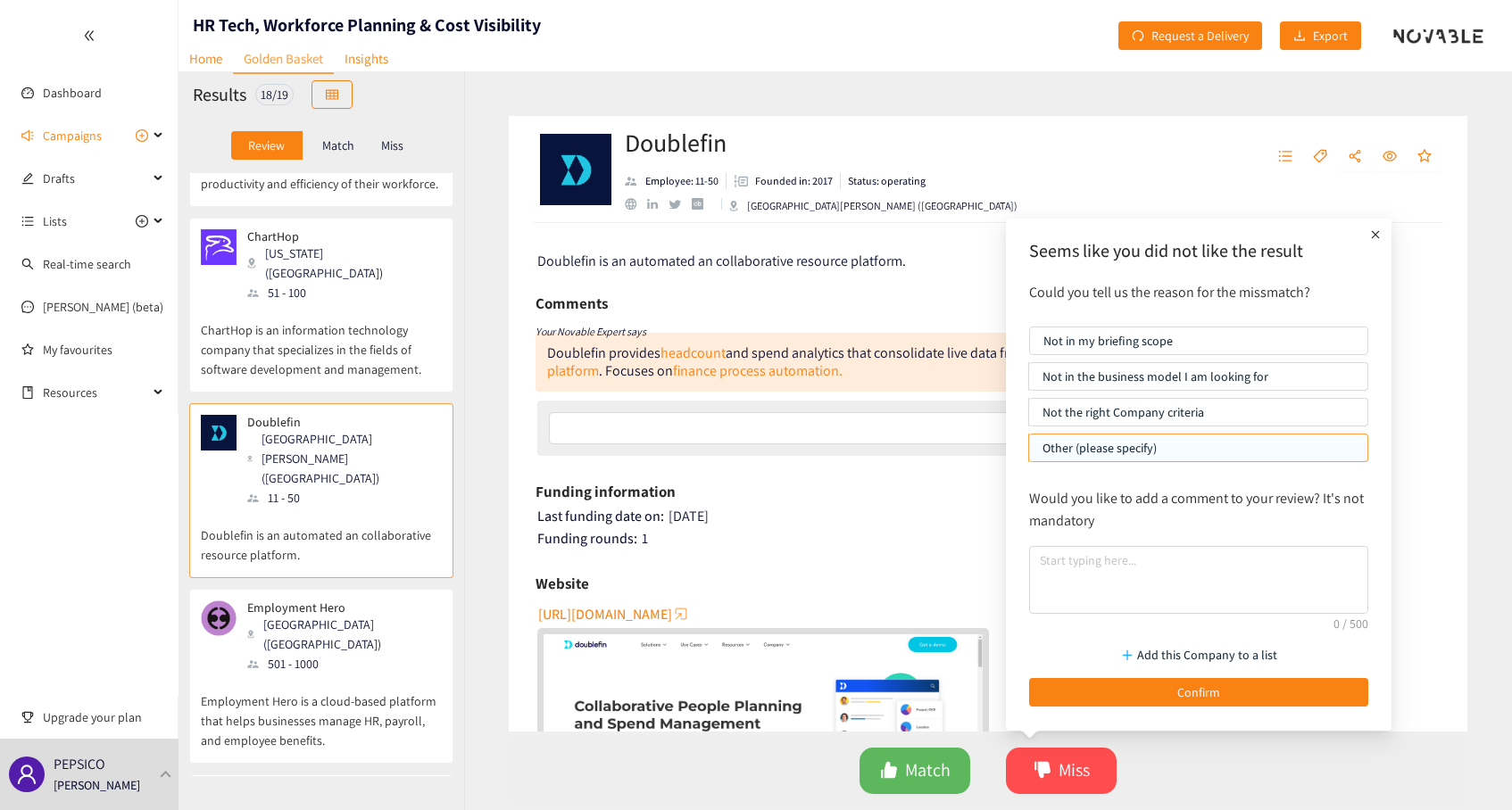 click on "Other (please specify)" at bounding box center (1198, 448) 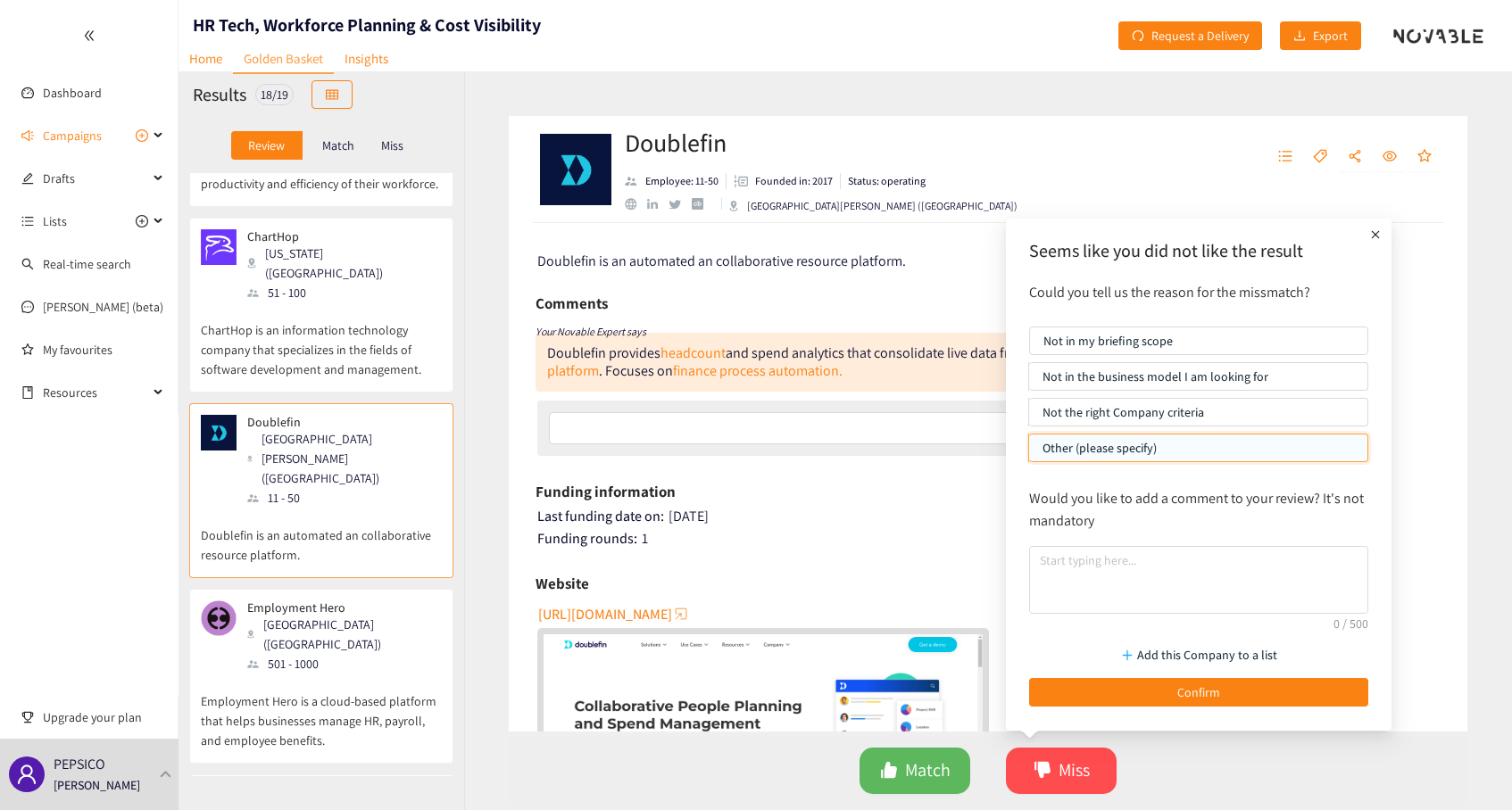 click on "Other (please specify)" at bounding box center [1029, 452] 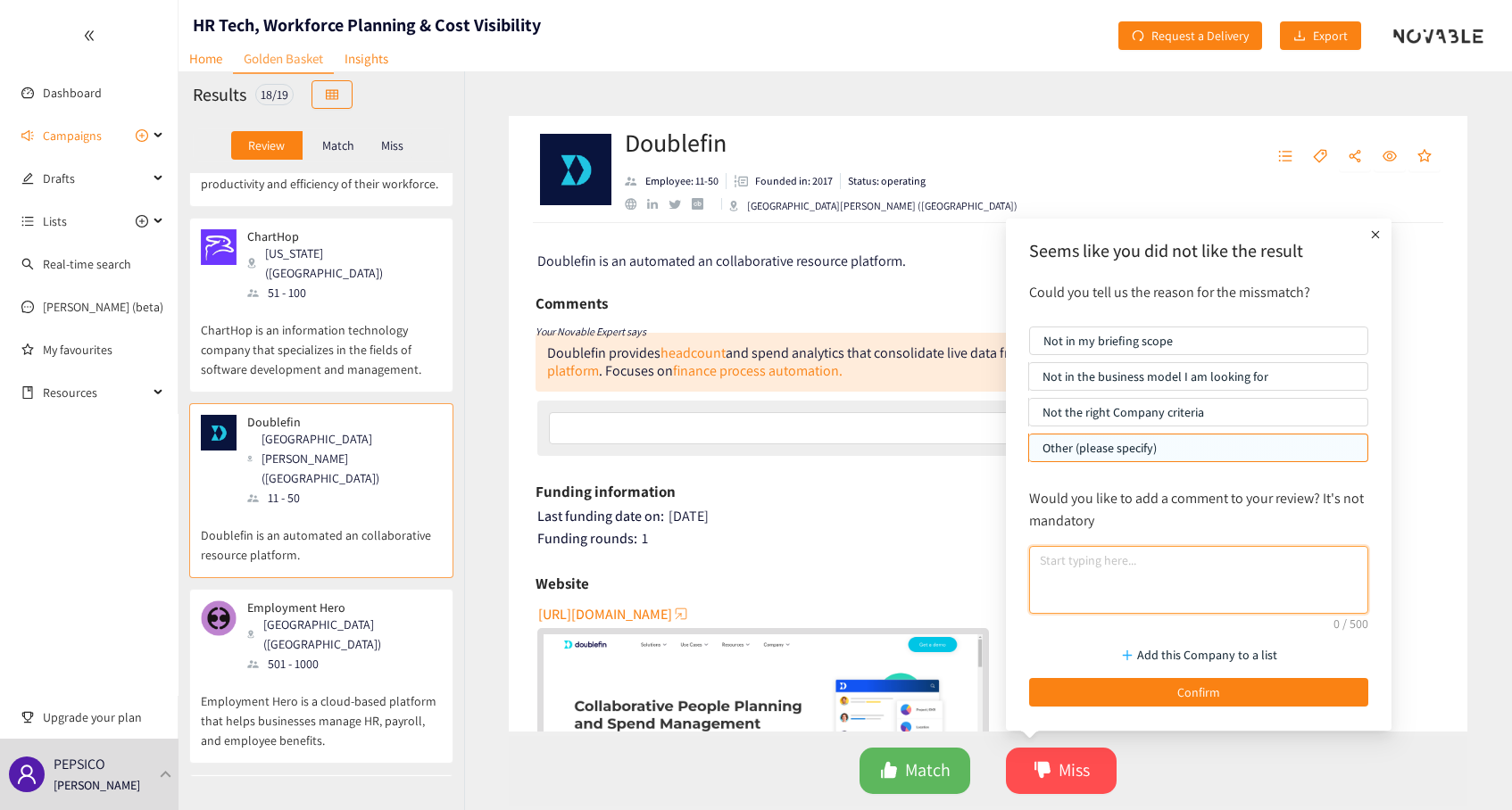click at bounding box center [1199, 580] 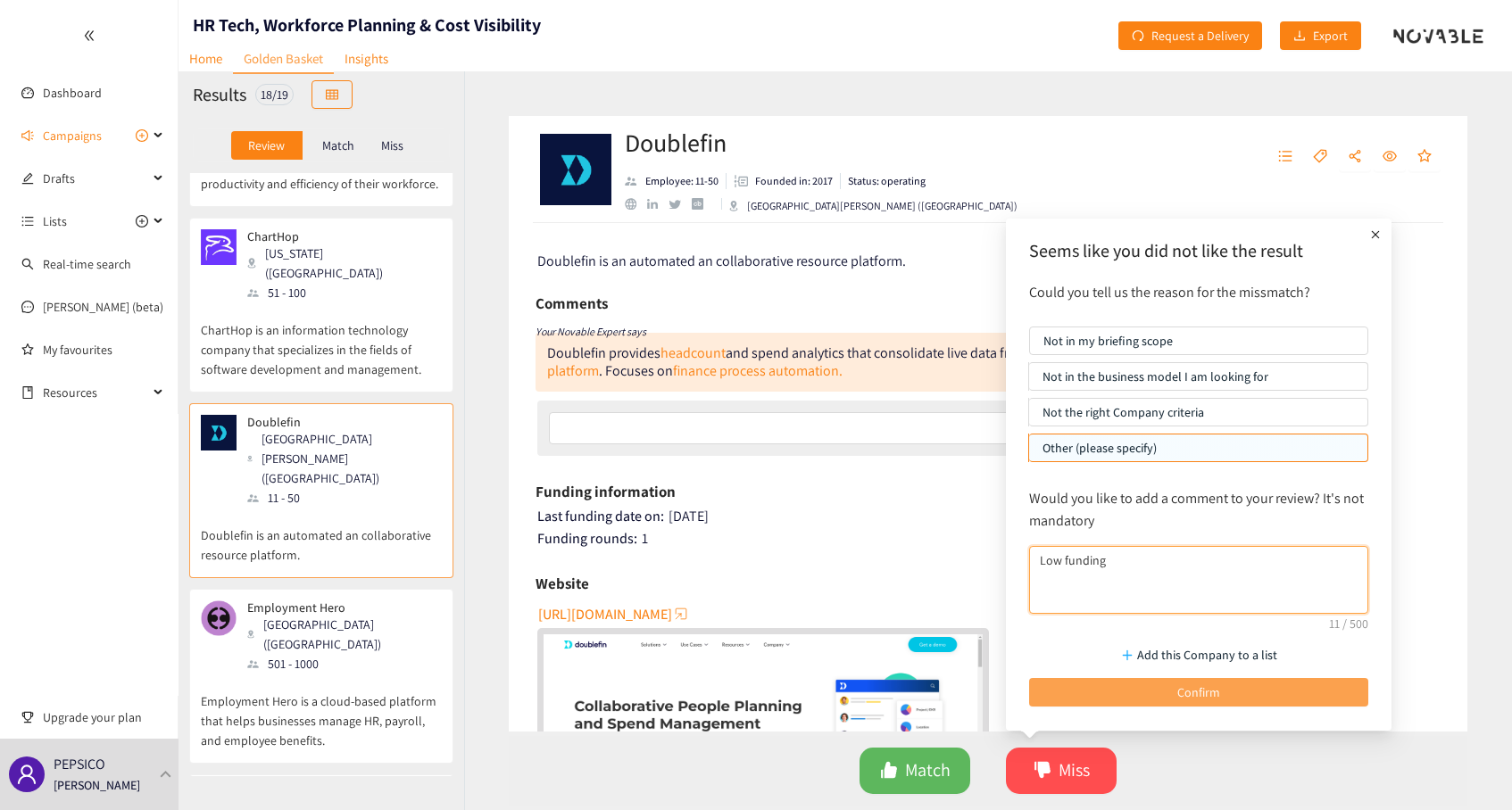 type on "Low funding" 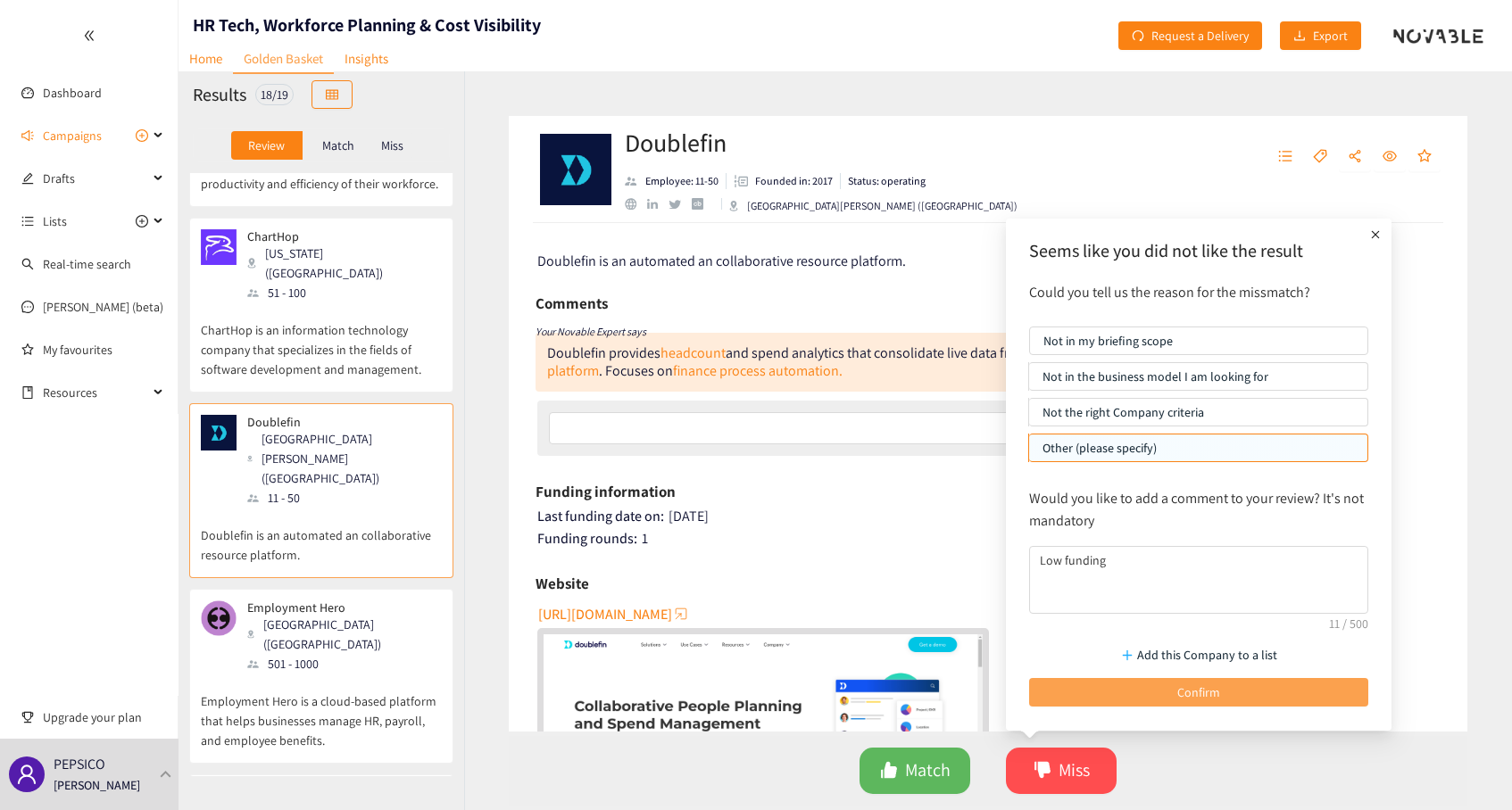 click on "Confirm" at bounding box center [1199, 692] 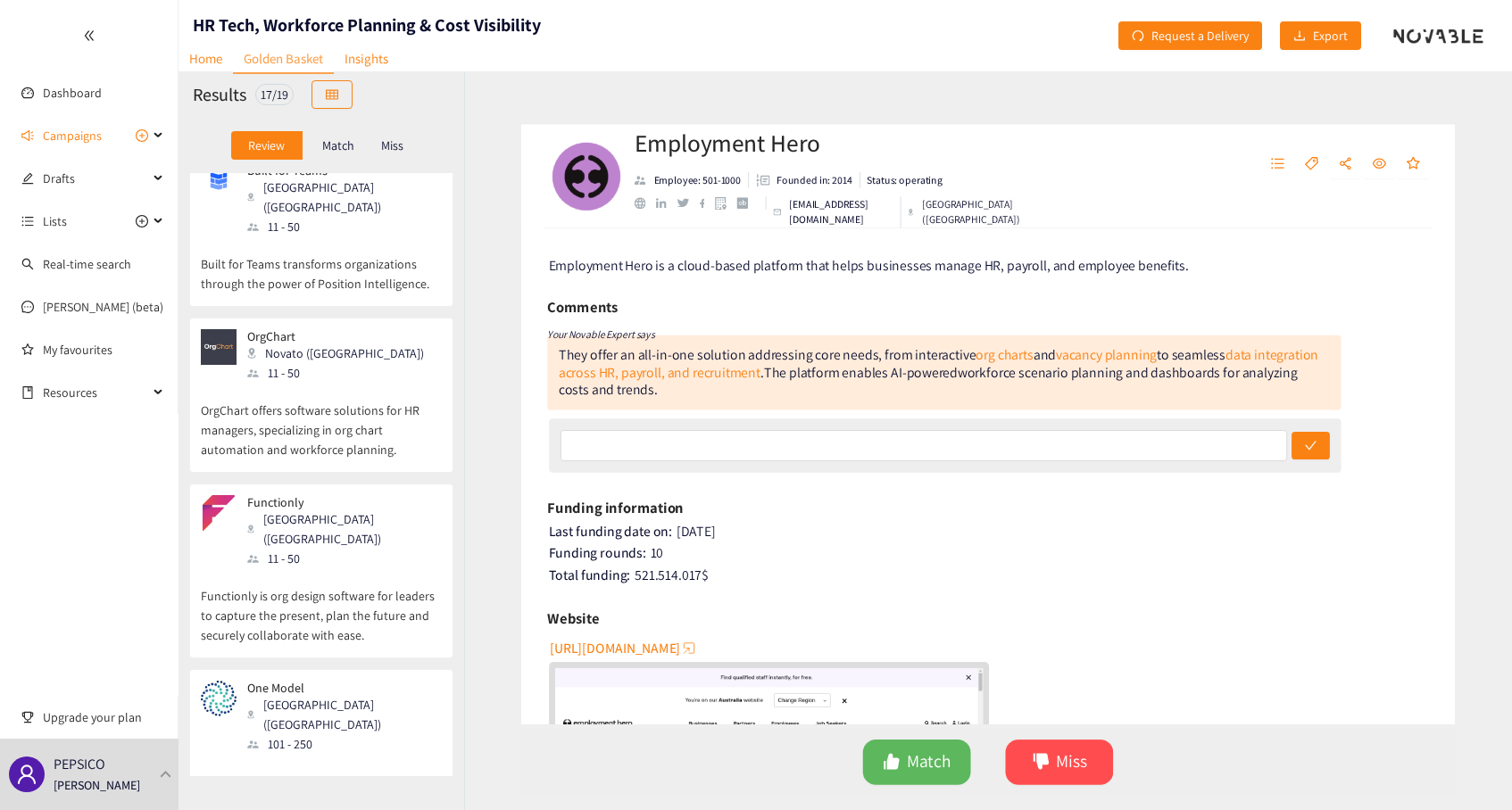 scroll, scrollTop: 1534, scrollLeft: 0, axis: vertical 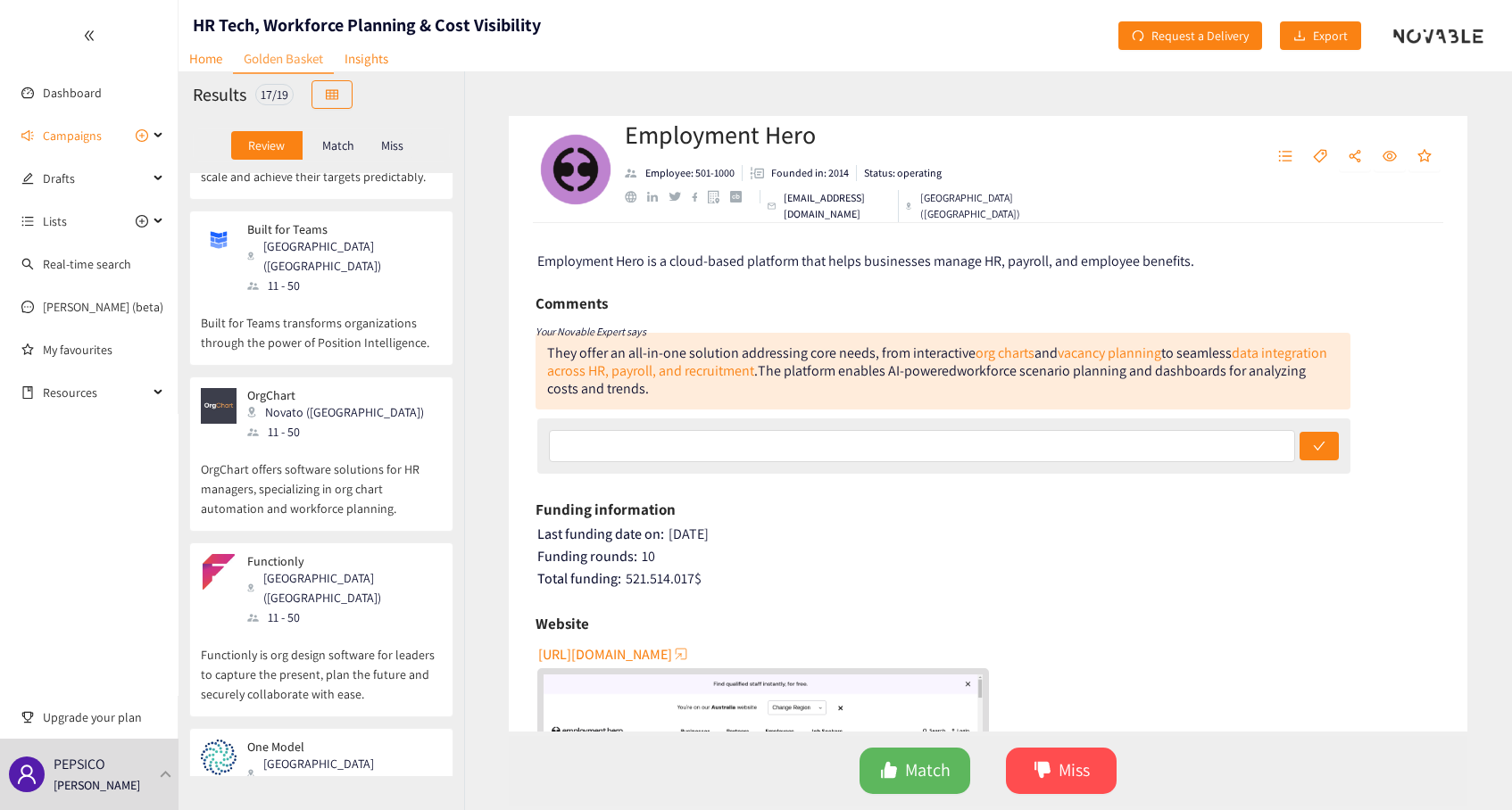 click on "11 - 50" at bounding box center (344, 617) 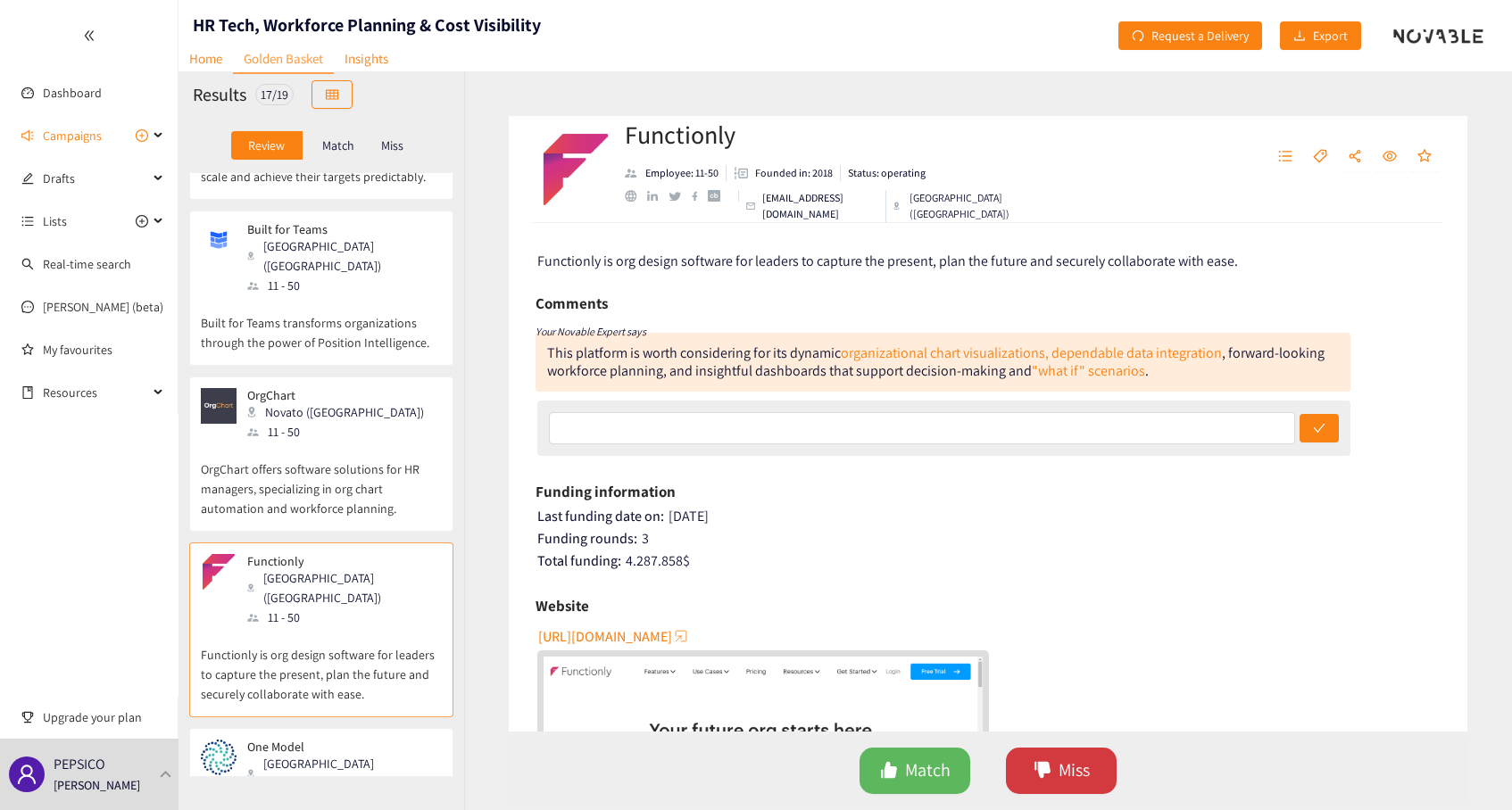 click on "Miss" at bounding box center [1074, 770] 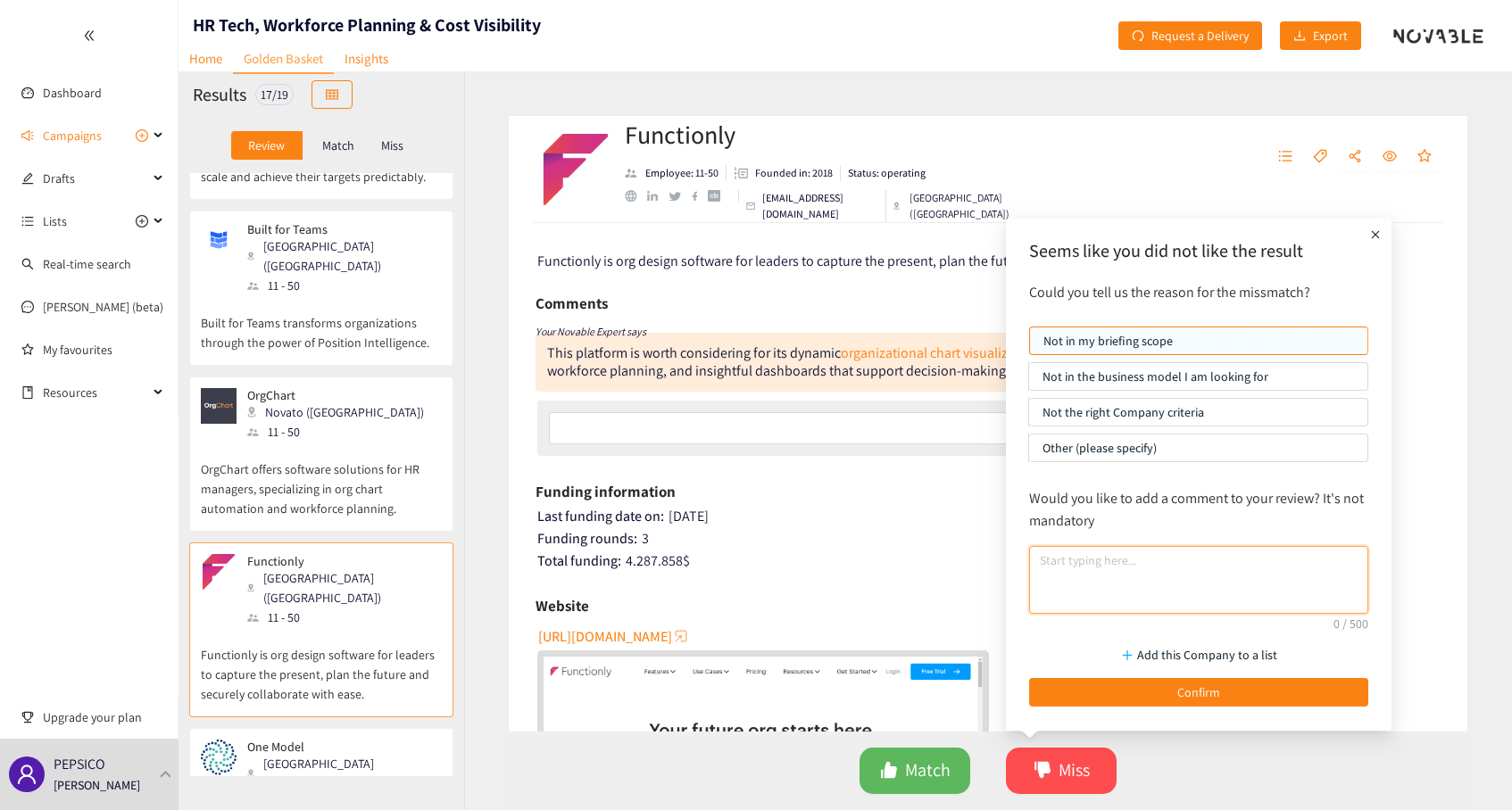 click at bounding box center [1199, 580] 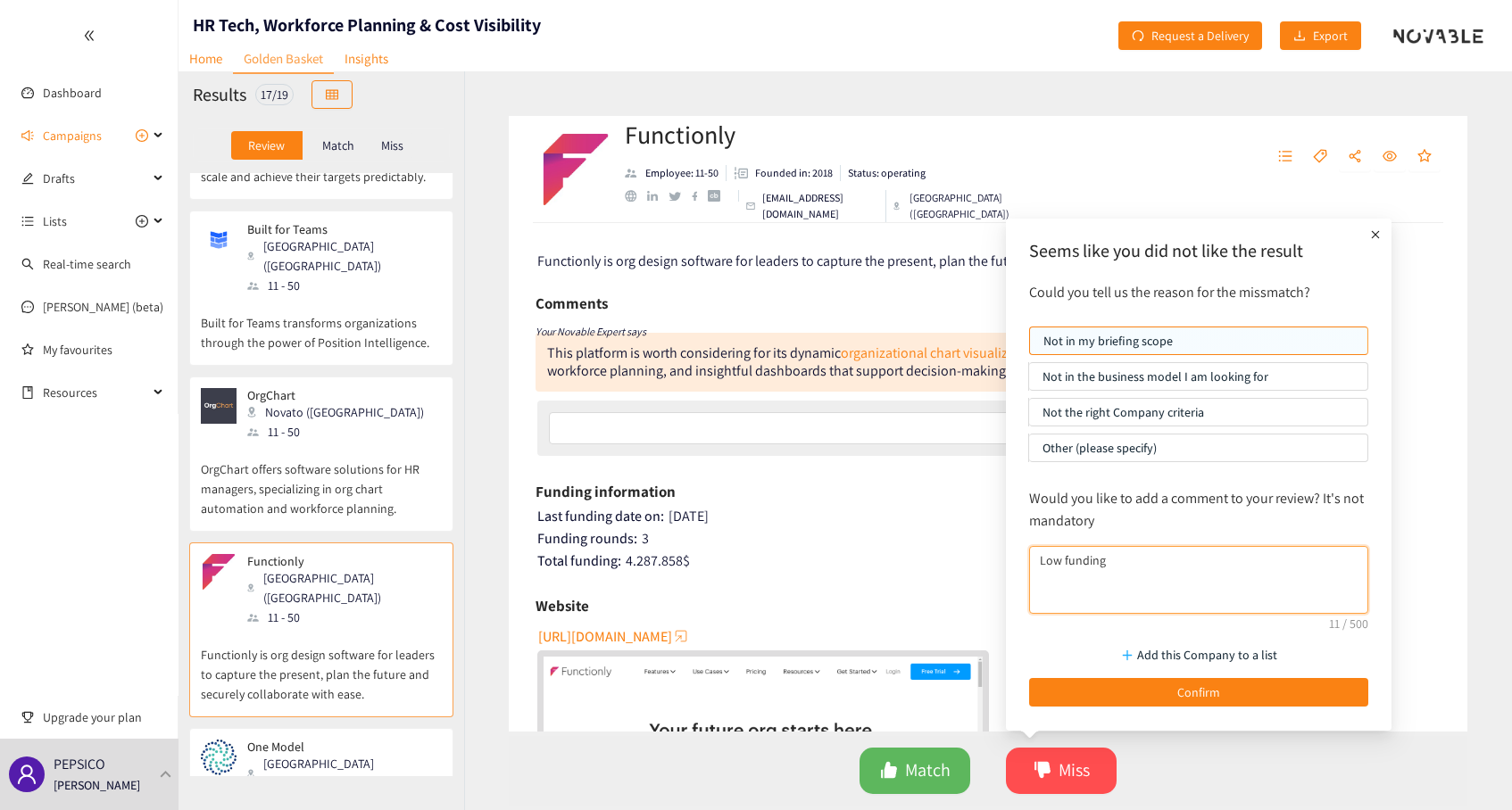 type on "Low funding" 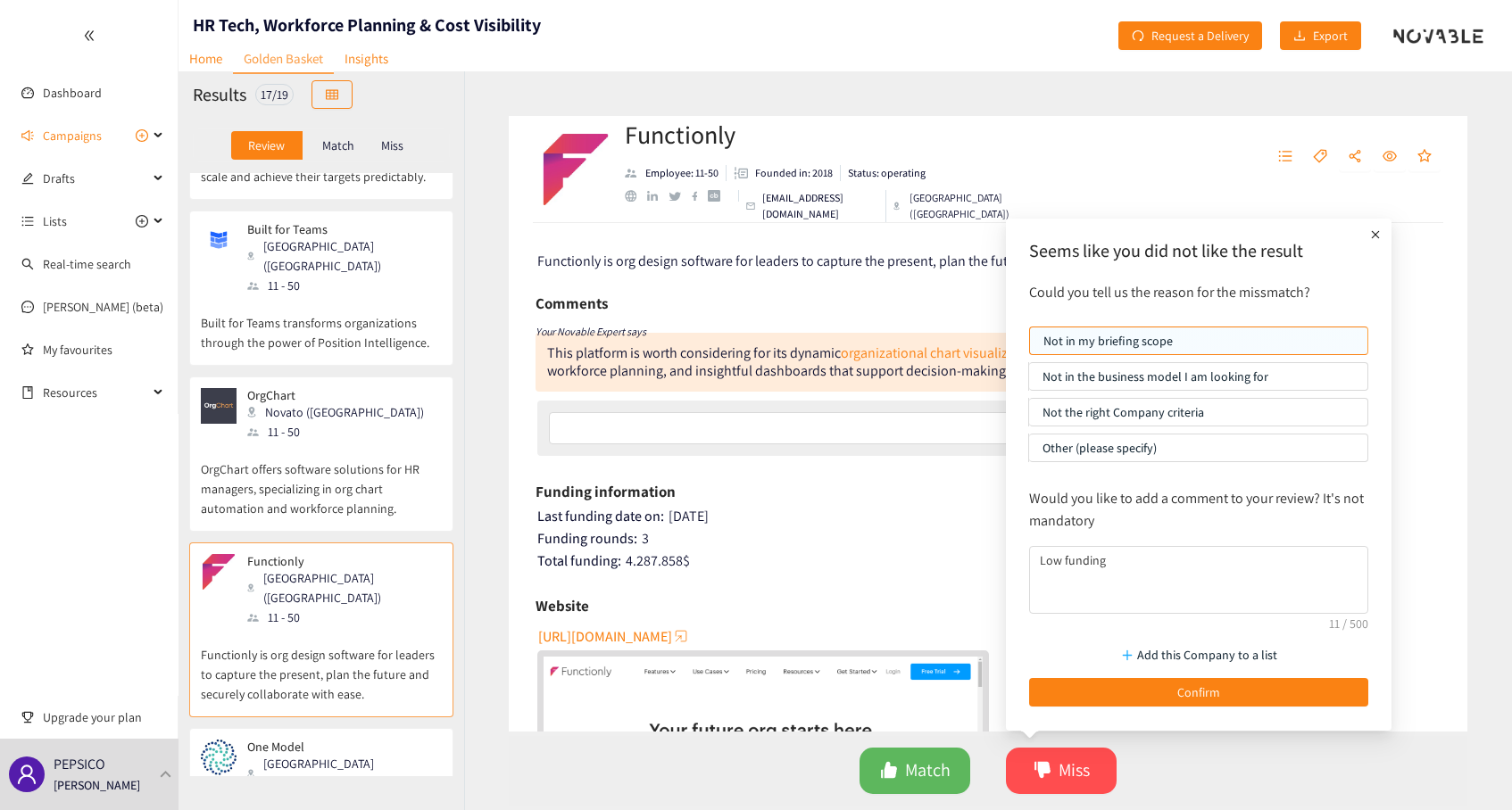 click on "Not in my briefing scope Not in the business model I am looking for Not the right Company criteria Other (please specify)" at bounding box center [1199, 398] 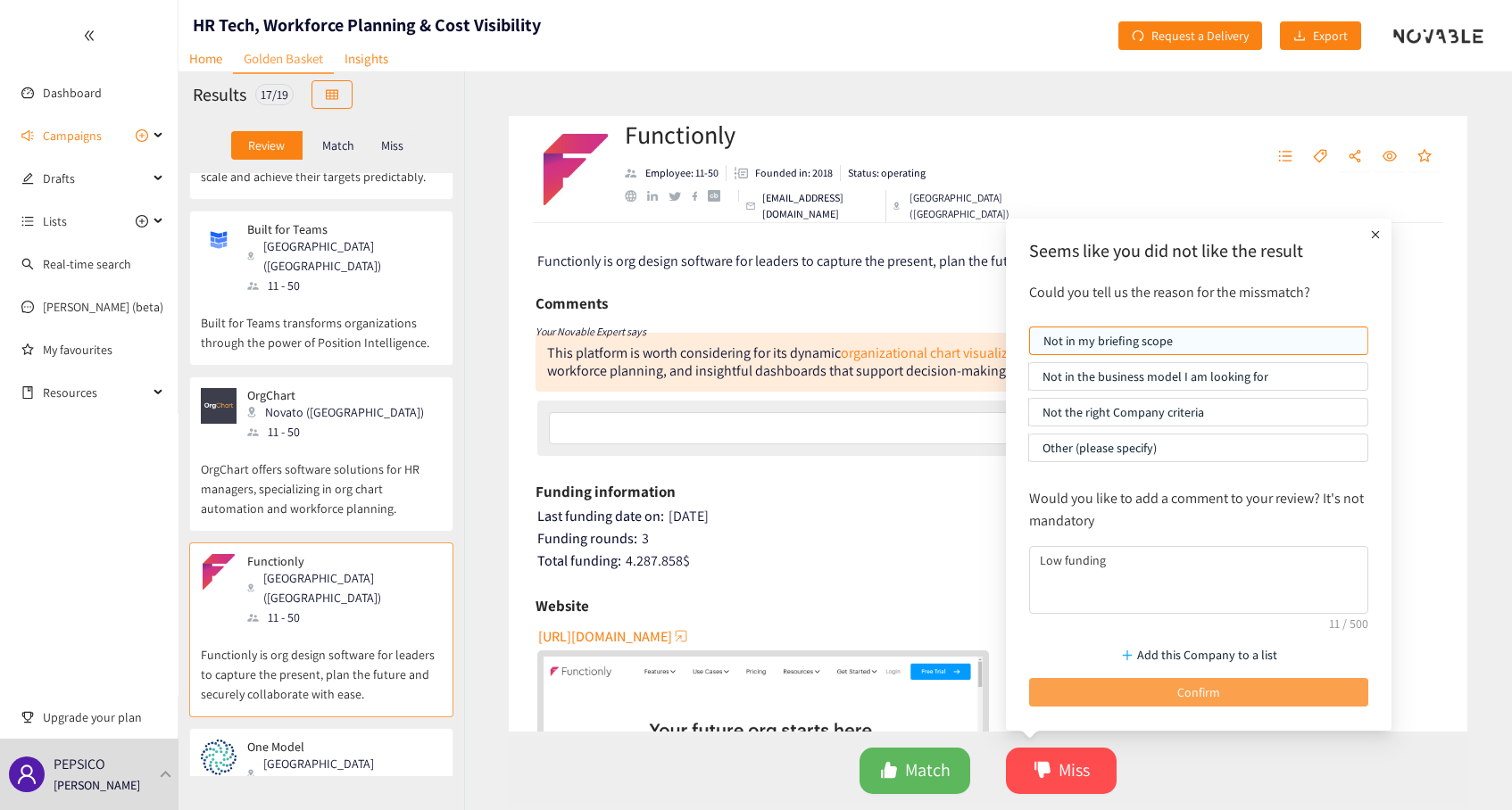click on "Confirm" at bounding box center (1199, 692) 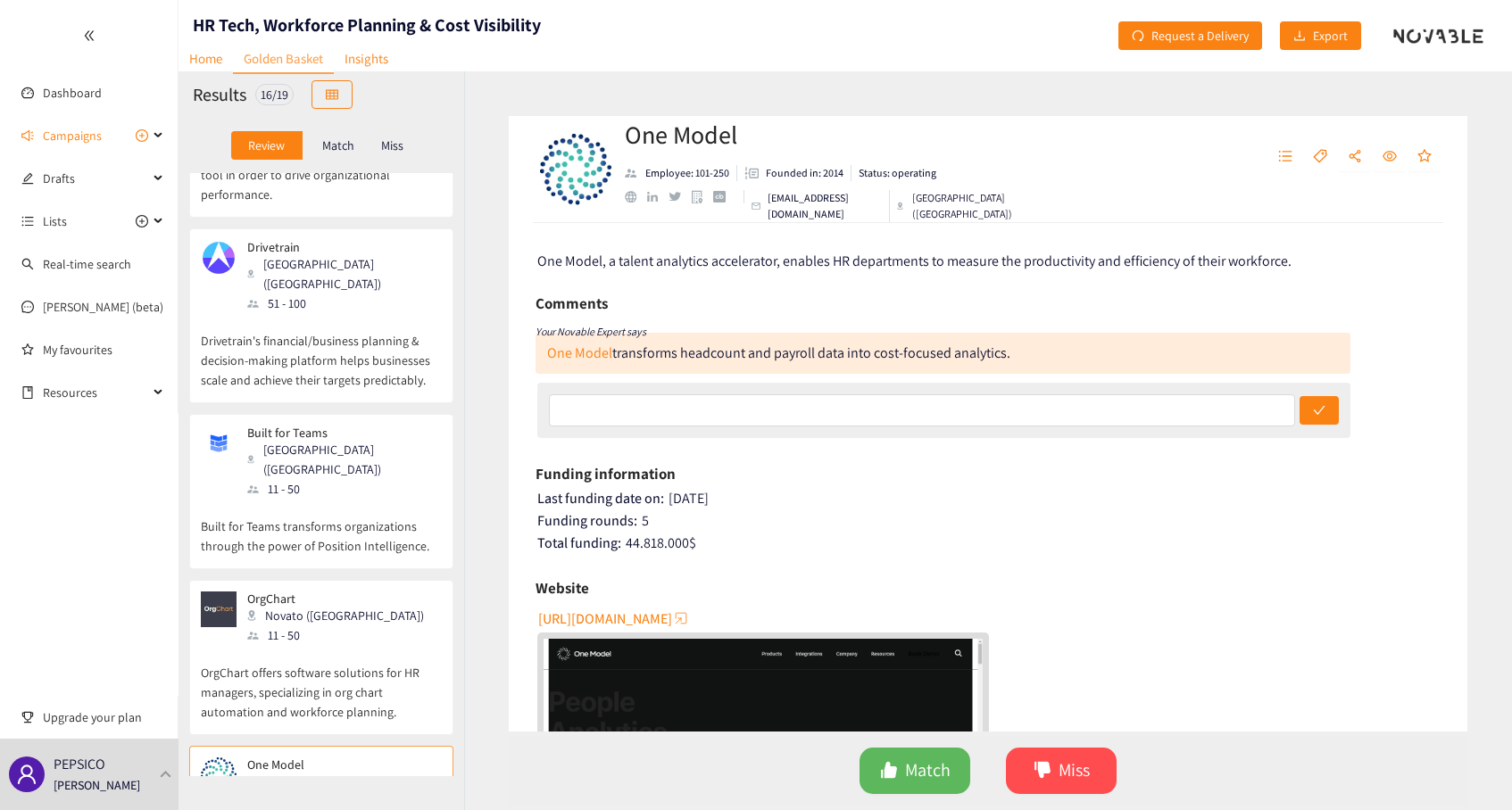 scroll, scrollTop: 1267, scrollLeft: 0, axis: vertical 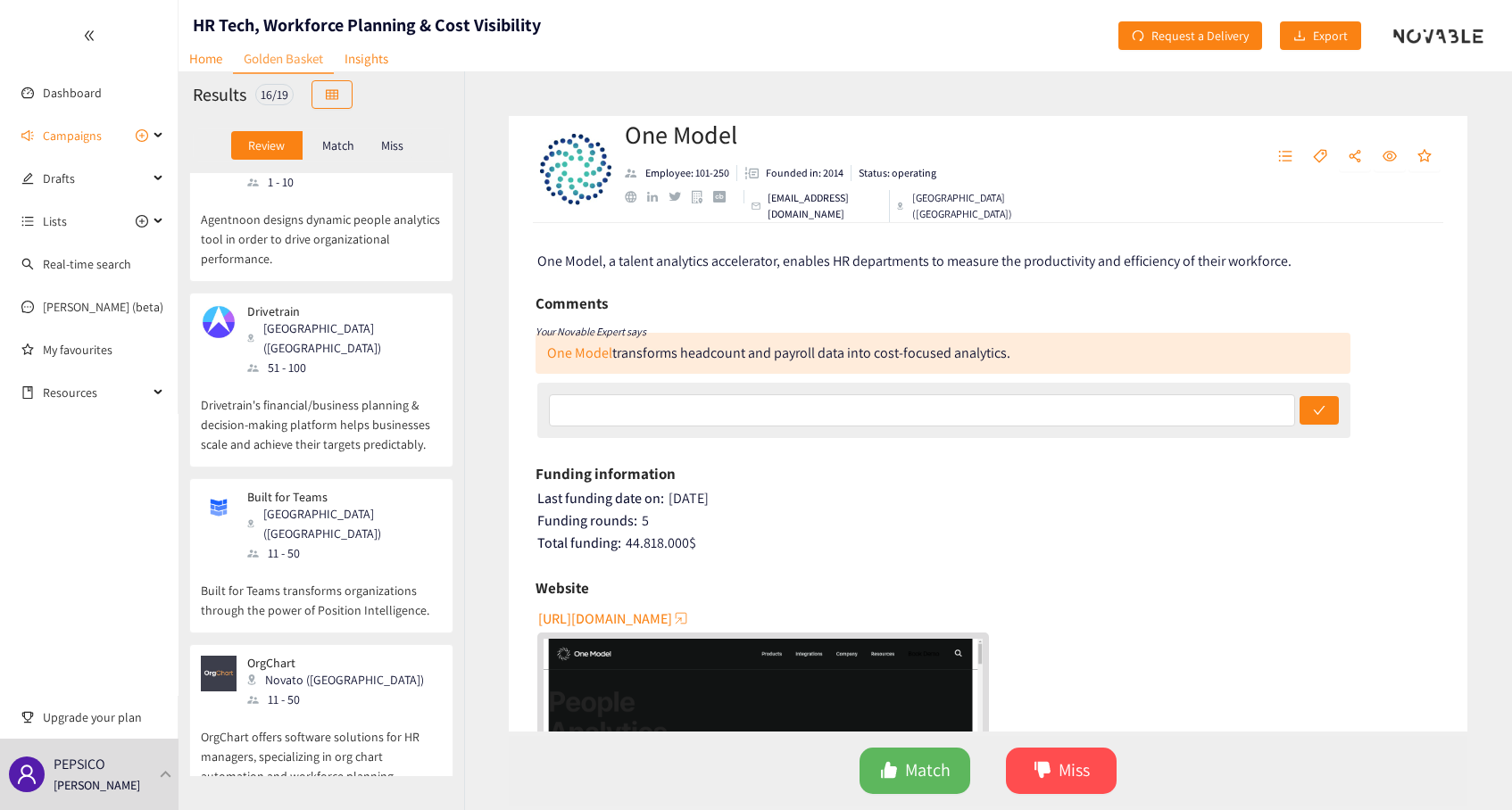click on "Built for Teams transforms organizations through the power of Position Intelligence." at bounding box center [321, 591] 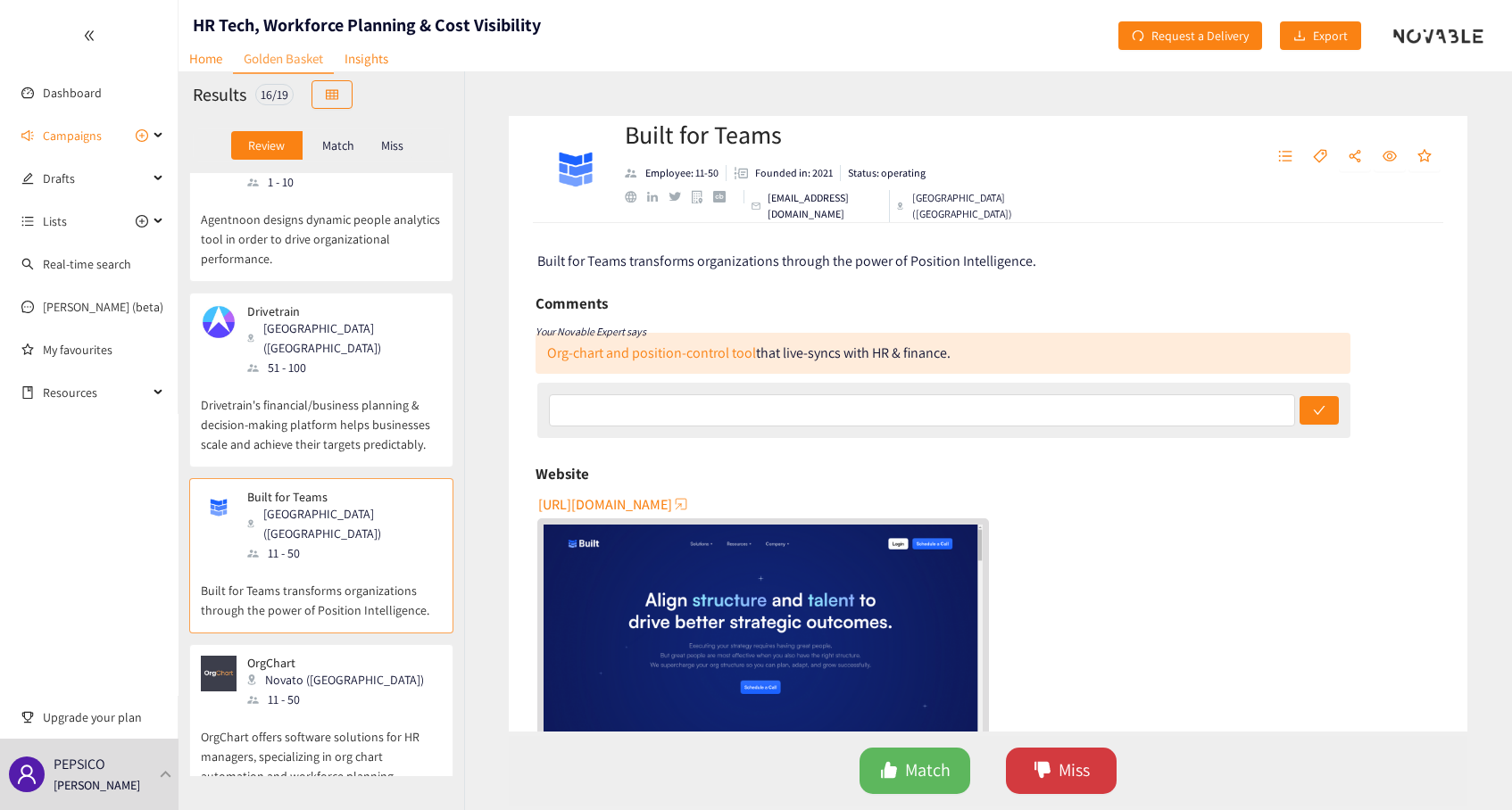 click 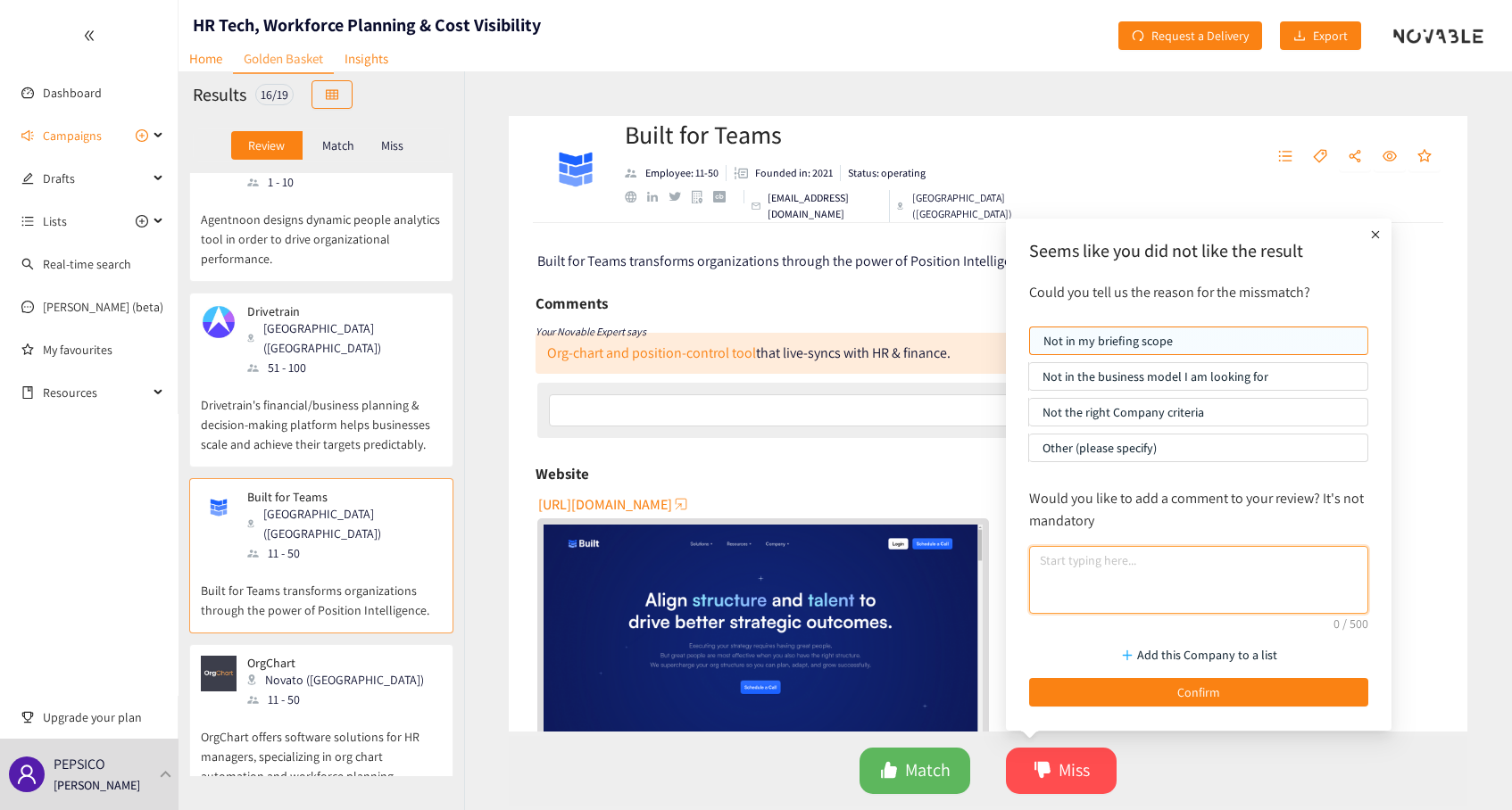 click at bounding box center (1199, 580) 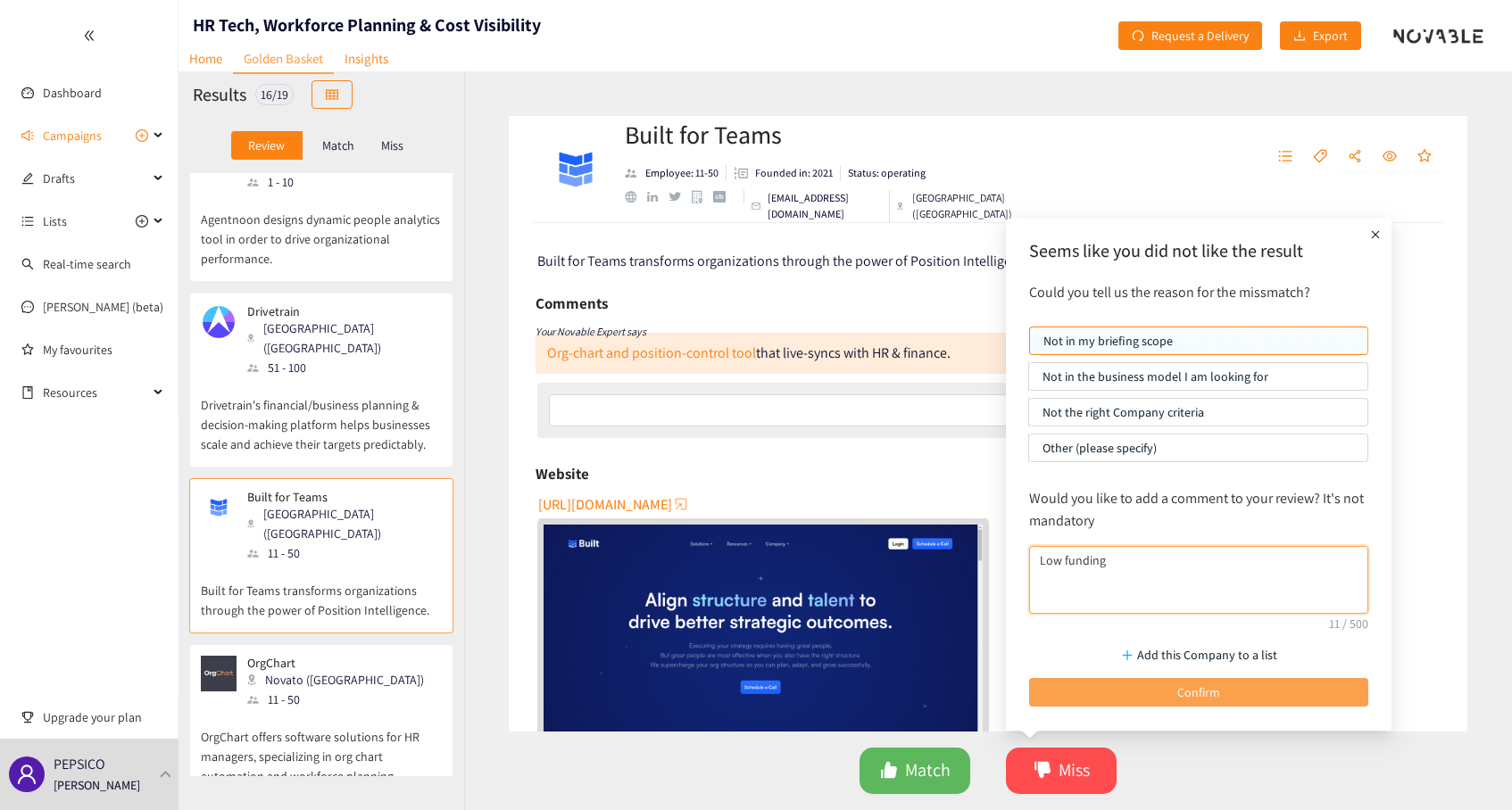 type on "Low funding" 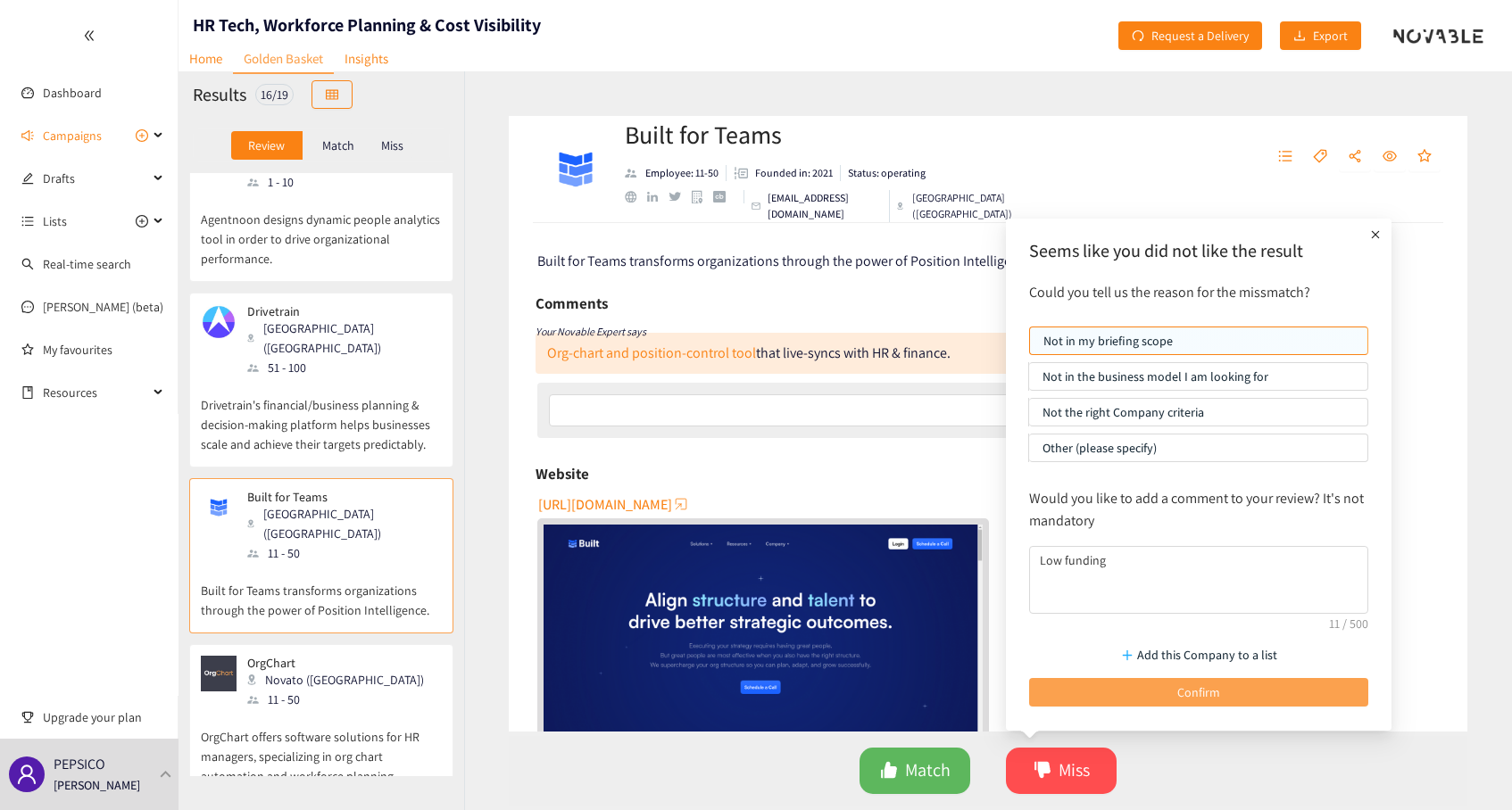 click on "Confirm" at bounding box center (1199, 692) 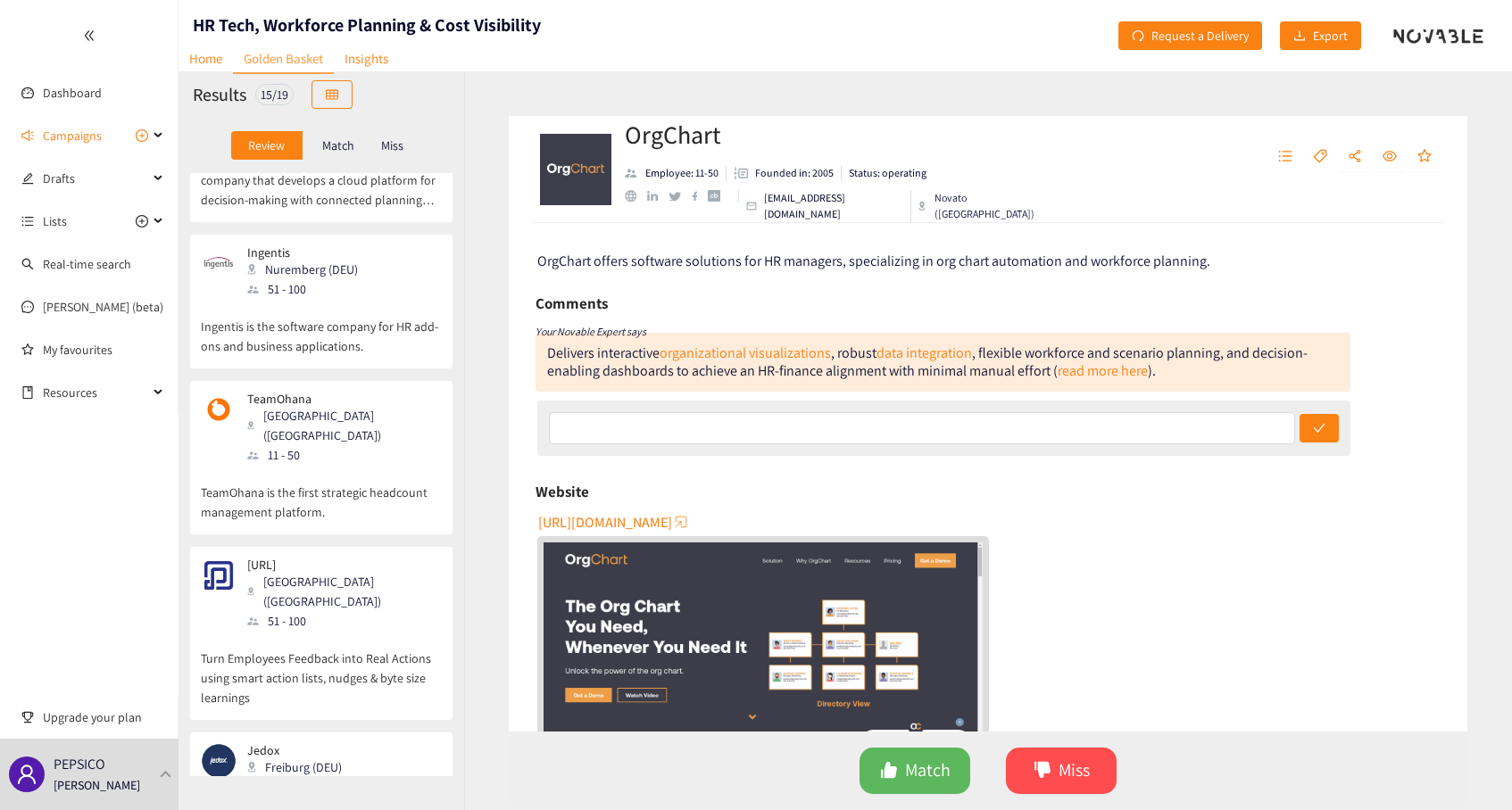 scroll, scrollTop: 375, scrollLeft: 0, axis: vertical 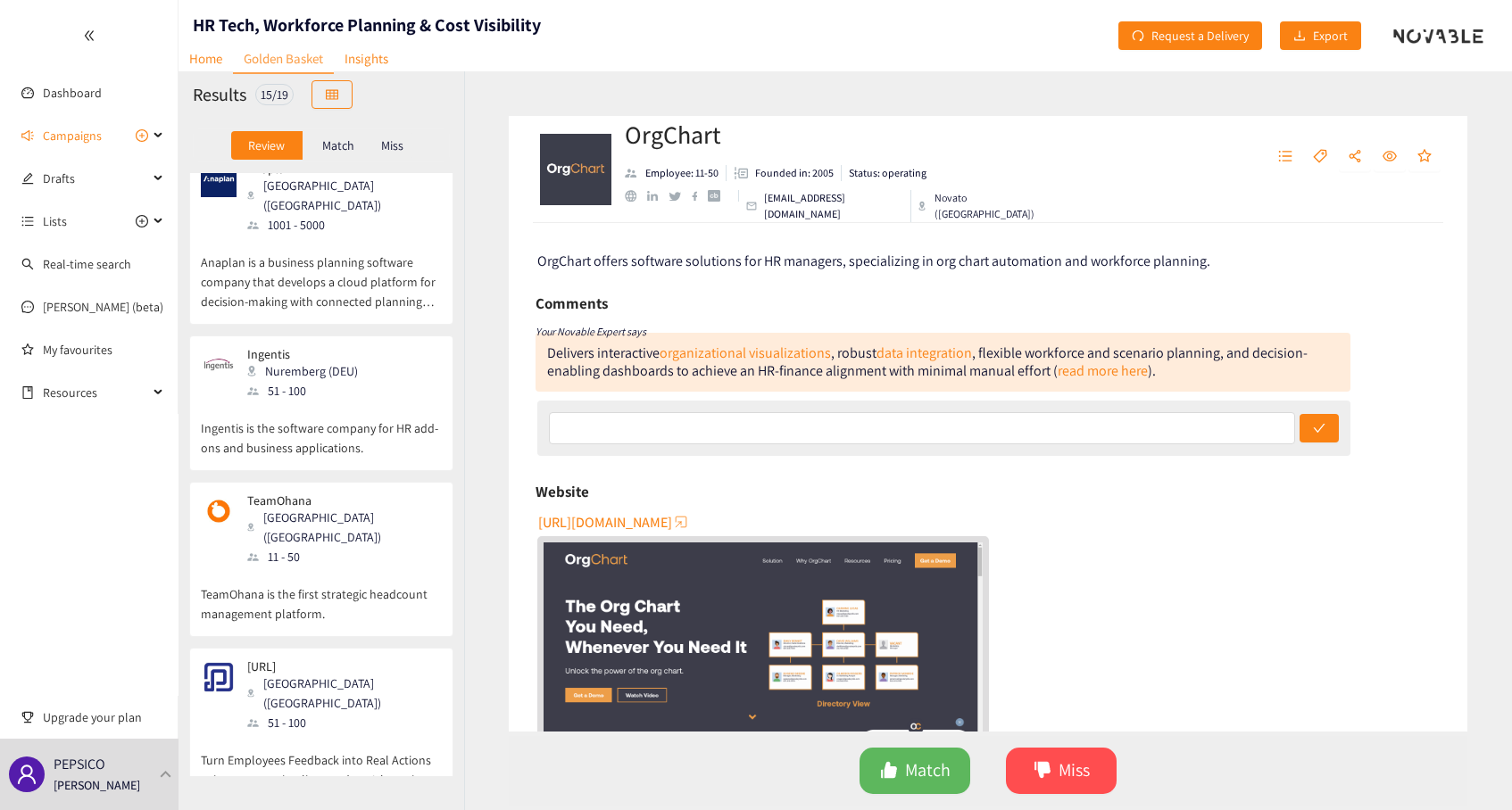 click on "[URL]" at bounding box center (338, 666) 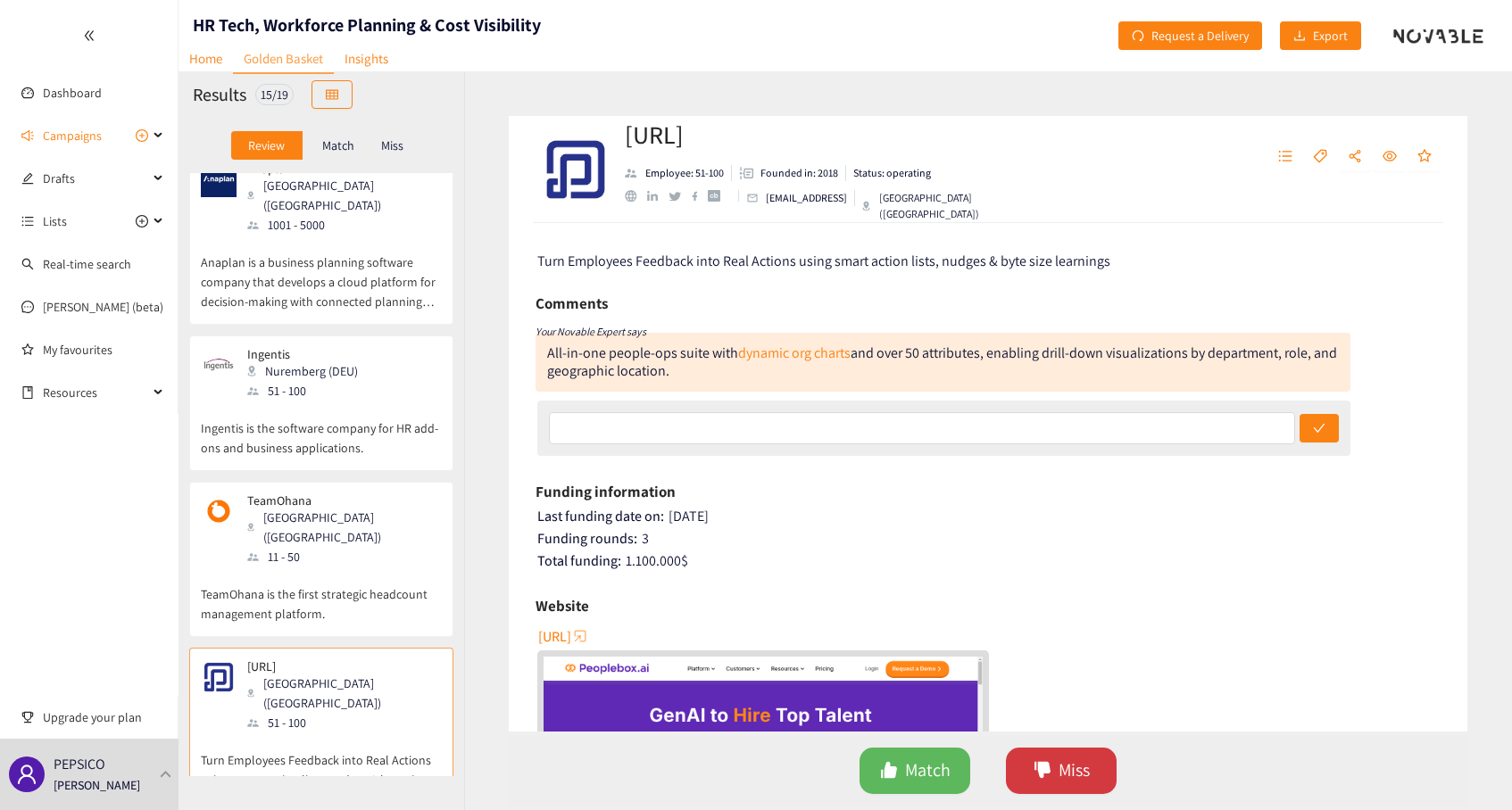 click on "Miss" at bounding box center (1061, 771) 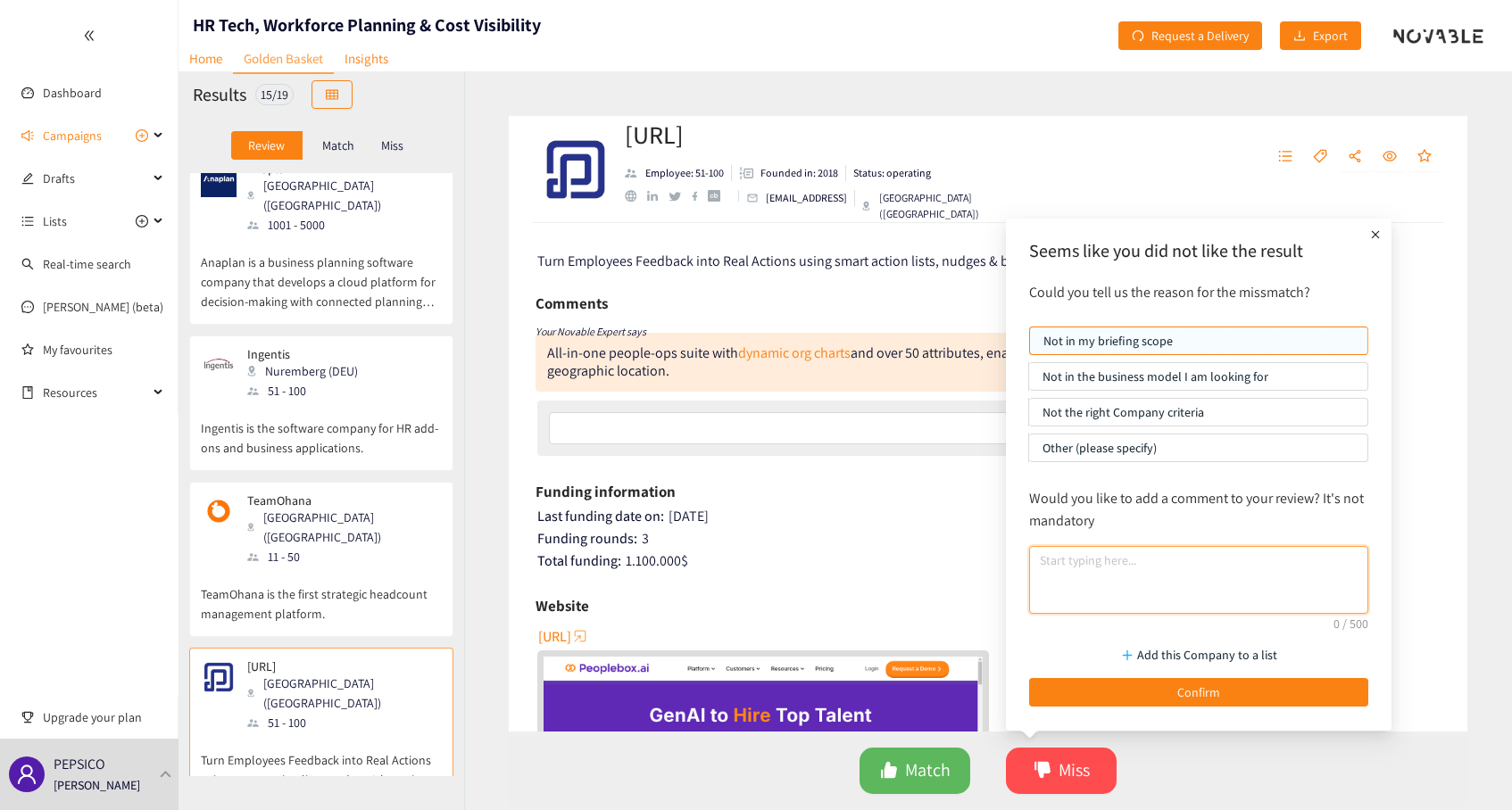 click at bounding box center [1199, 580] 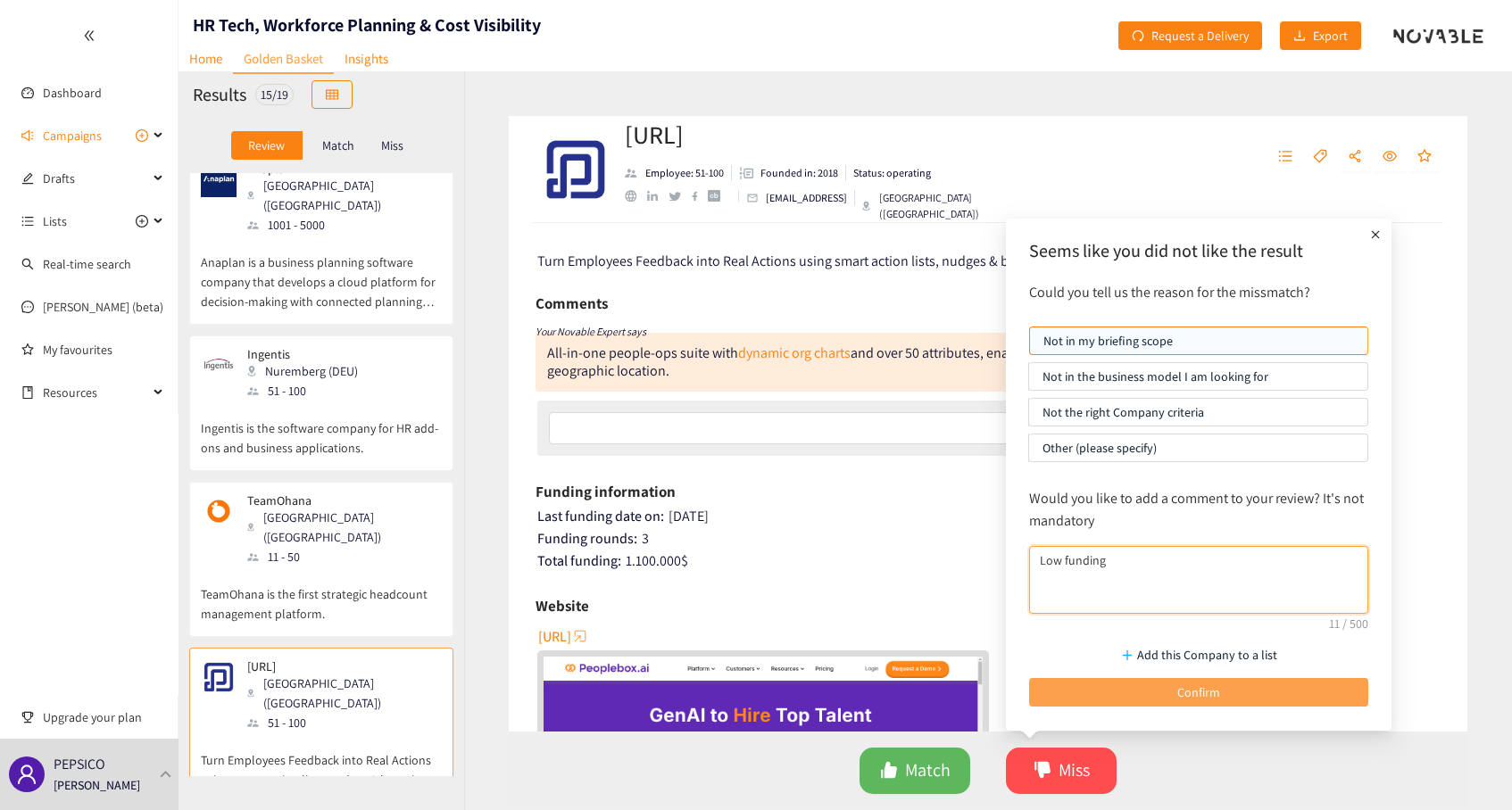 type on "Low funding" 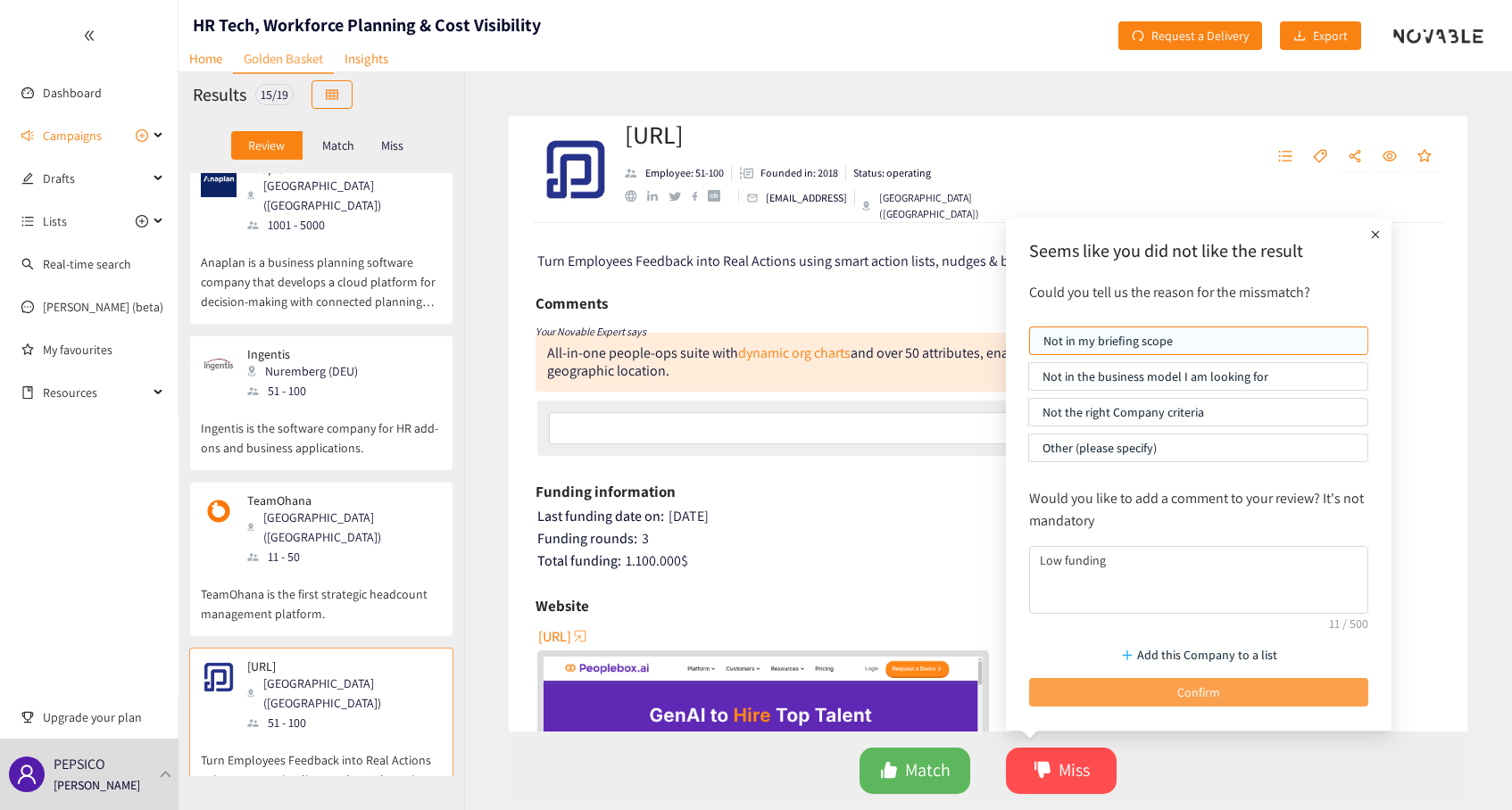 click on "Confirm" at bounding box center (1199, 692) 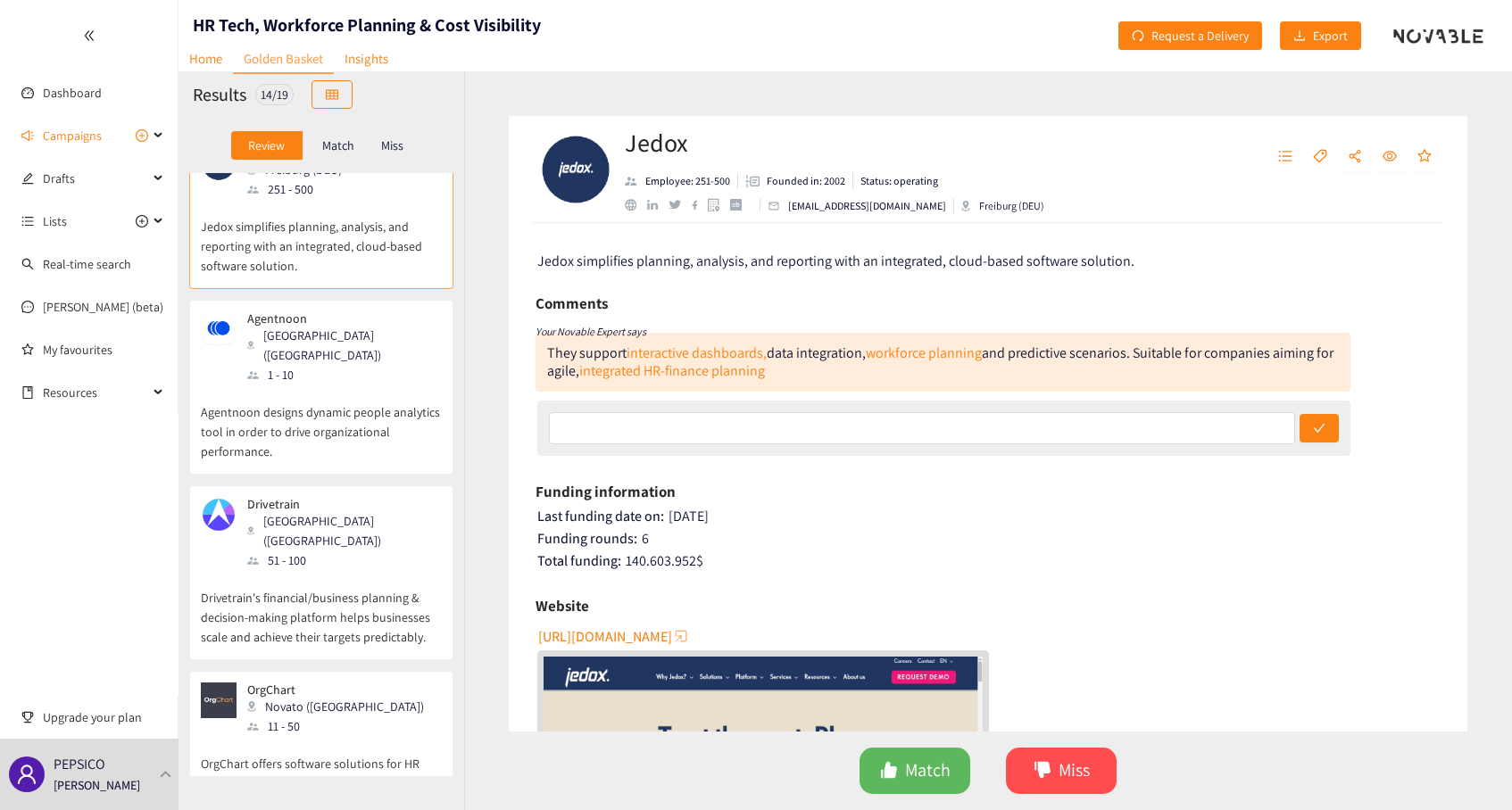scroll, scrollTop: 892, scrollLeft: 0, axis: vertical 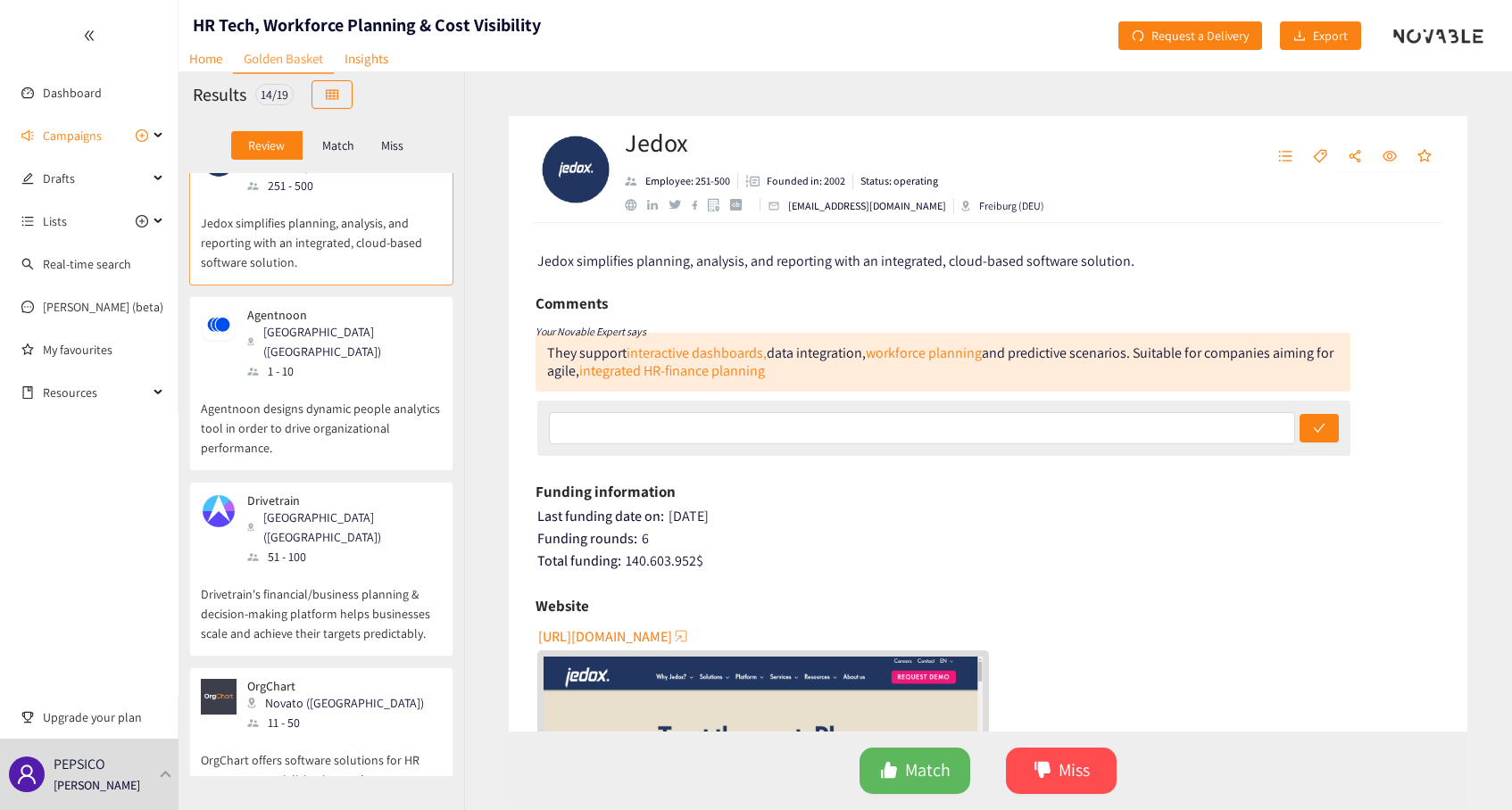 click on "Agentnoon designs dynamic people analytics tool in order to drive organizational performance." at bounding box center [321, 419] 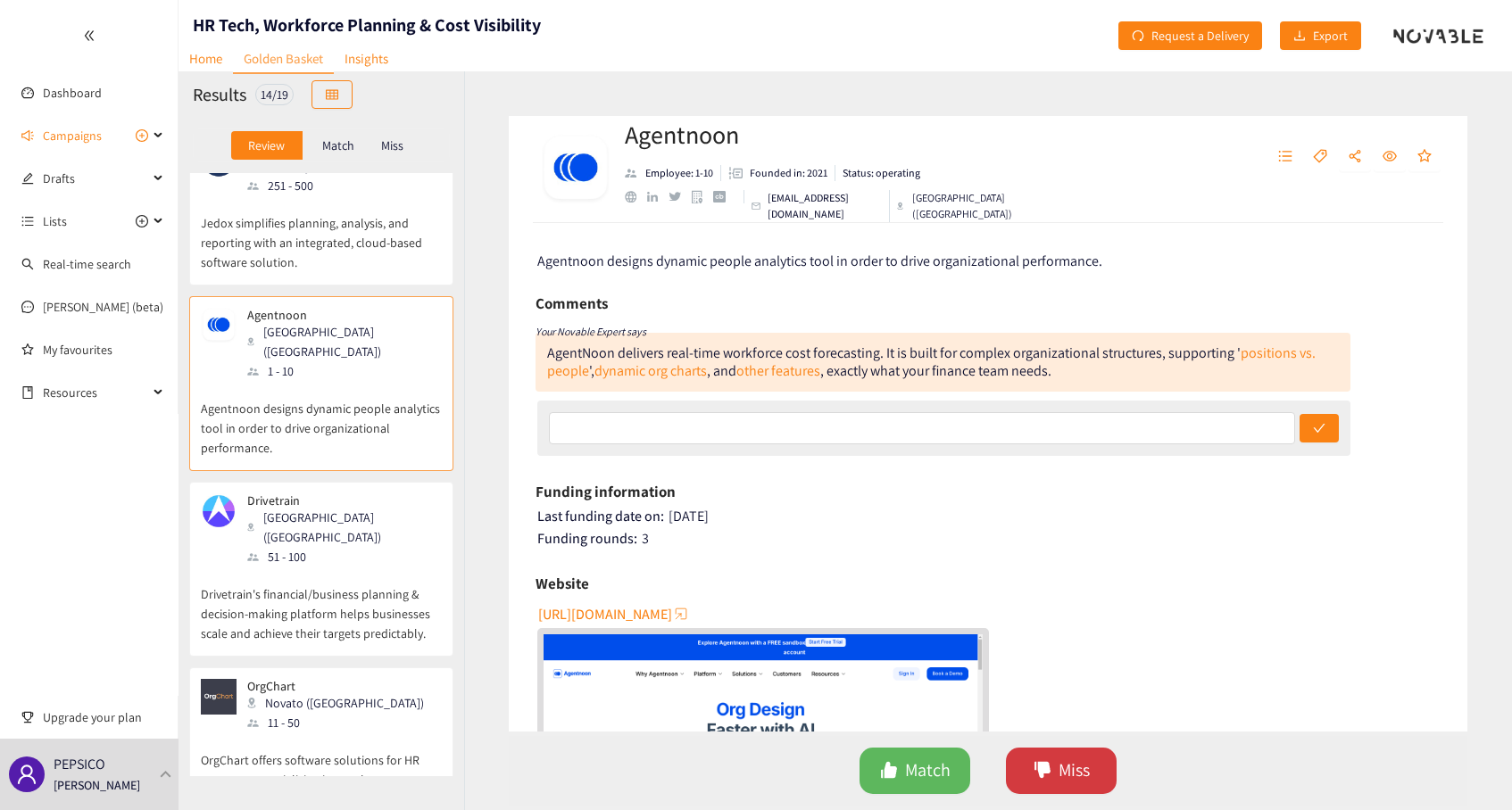 click on "Miss" at bounding box center [1061, 771] 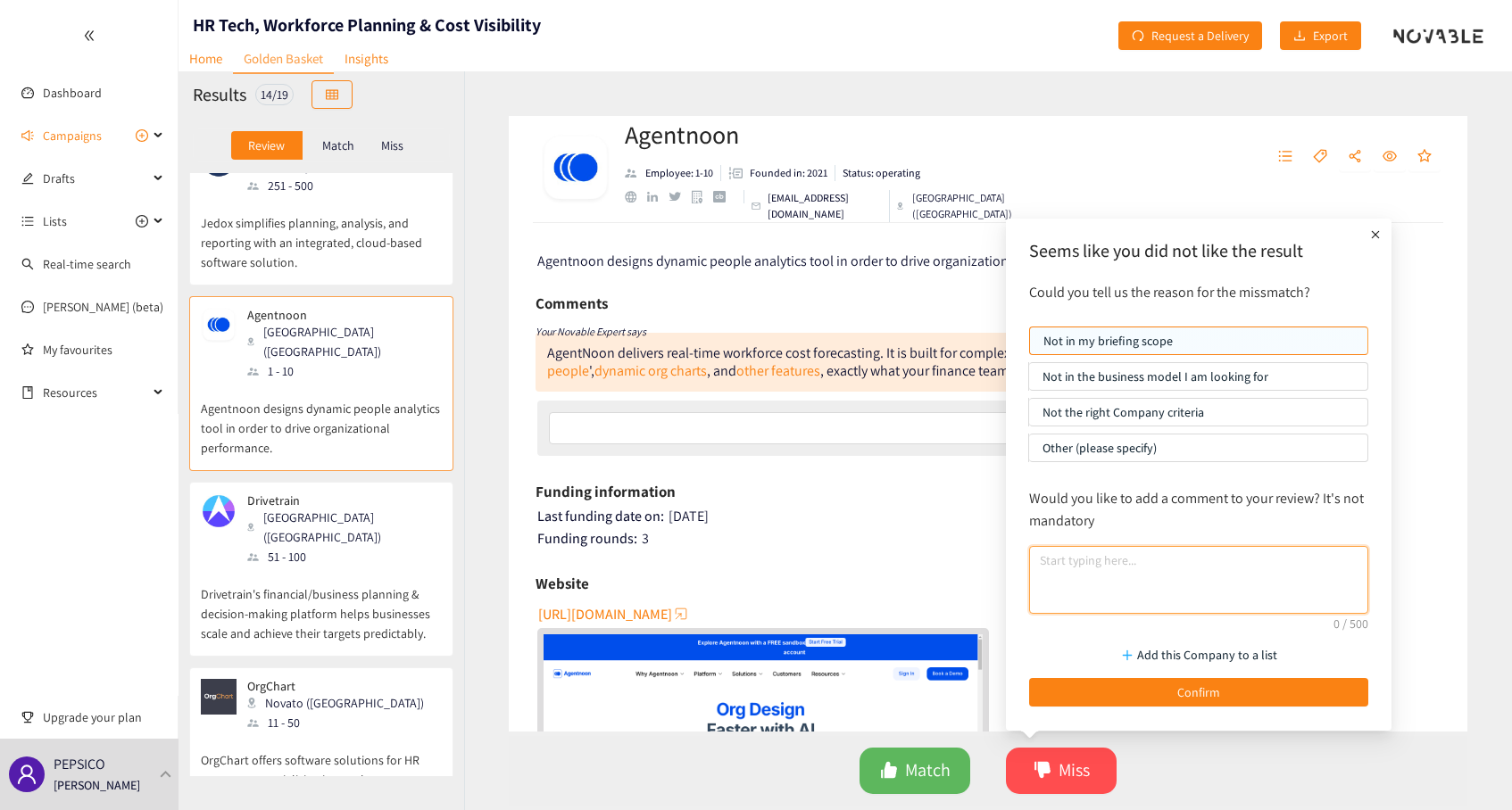 click at bounding box center (1199, 580) 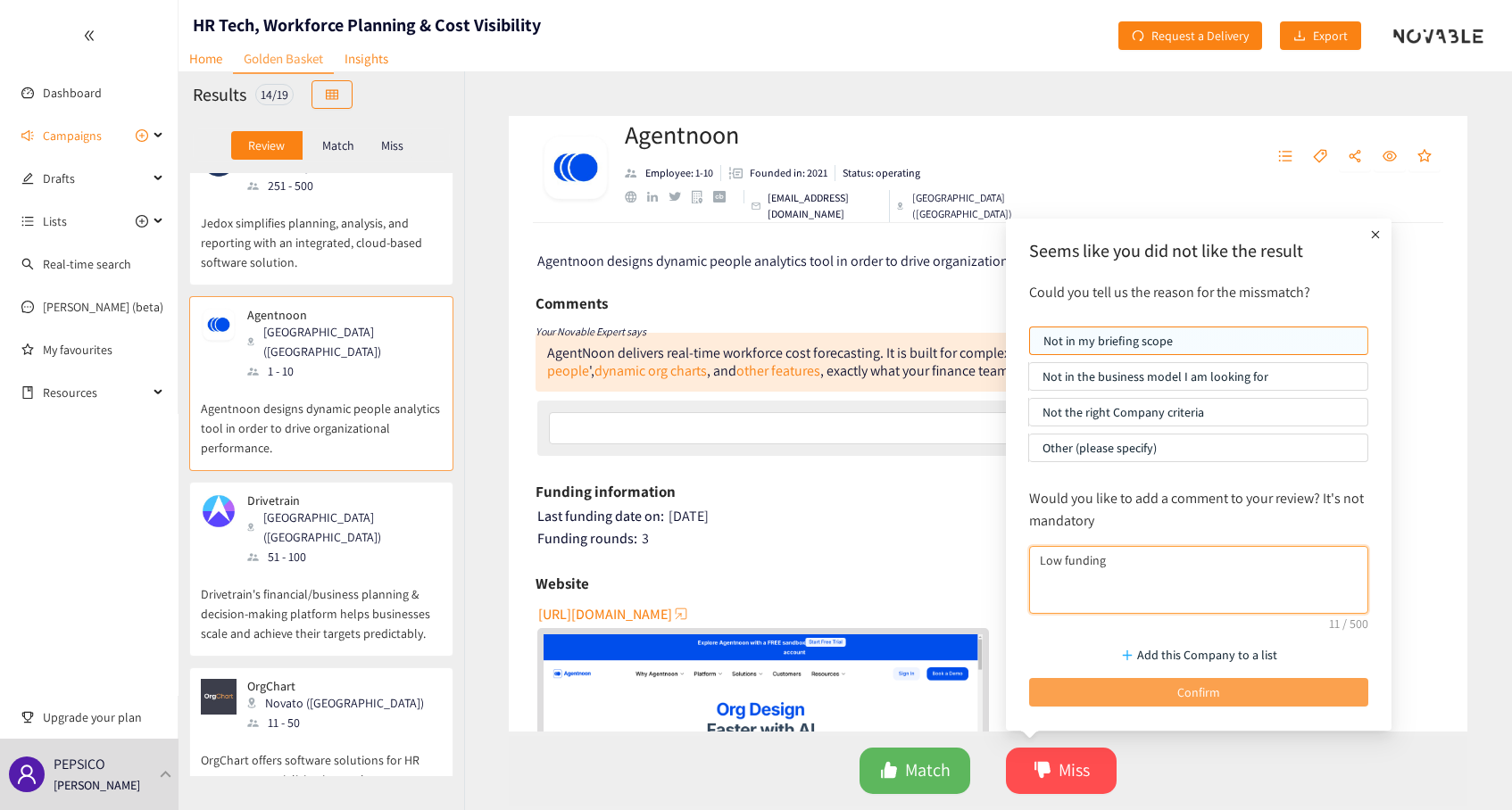 type on "Low funding" 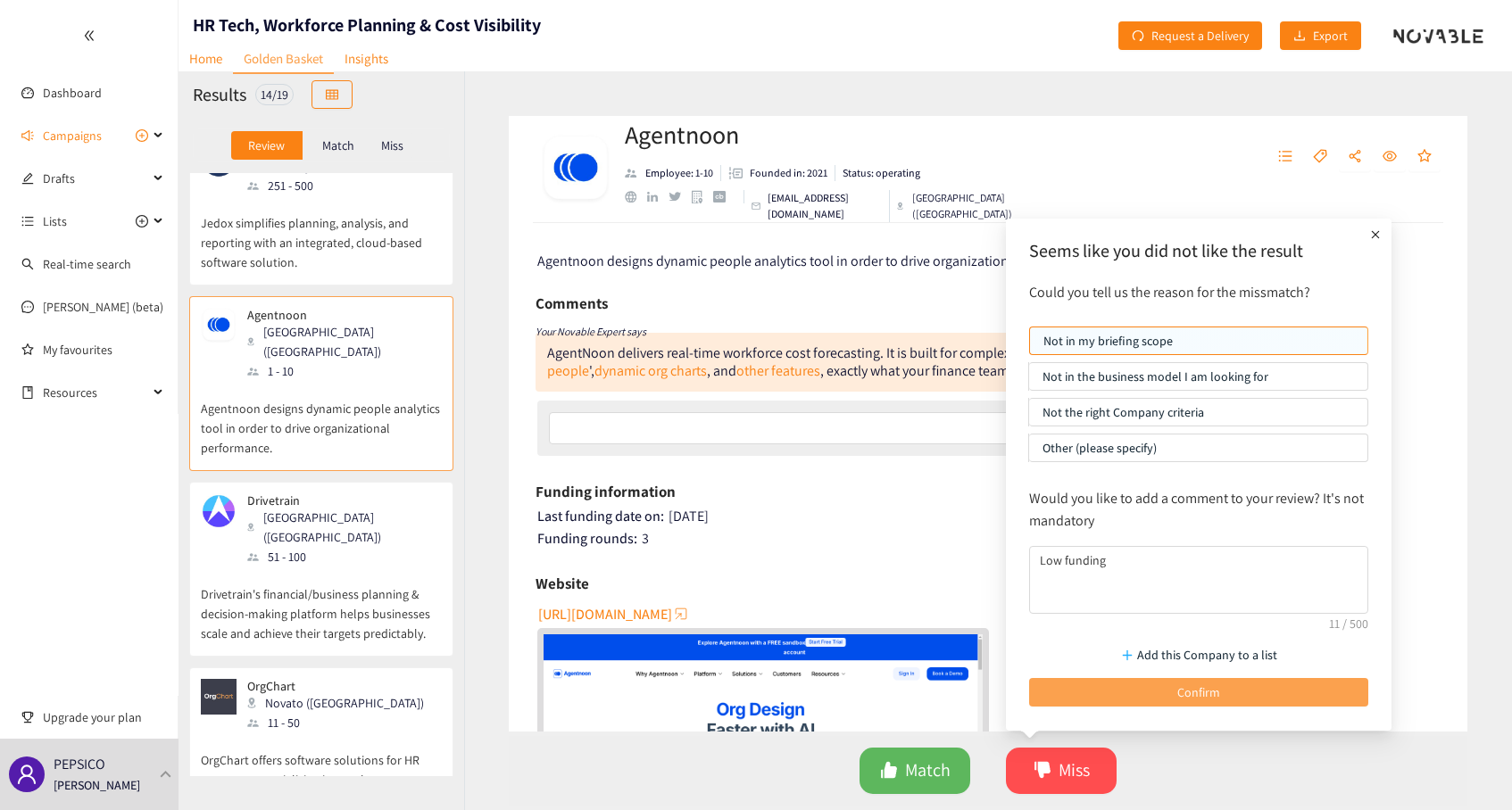 click on "Confirm" at bounding box center [1199, 692] 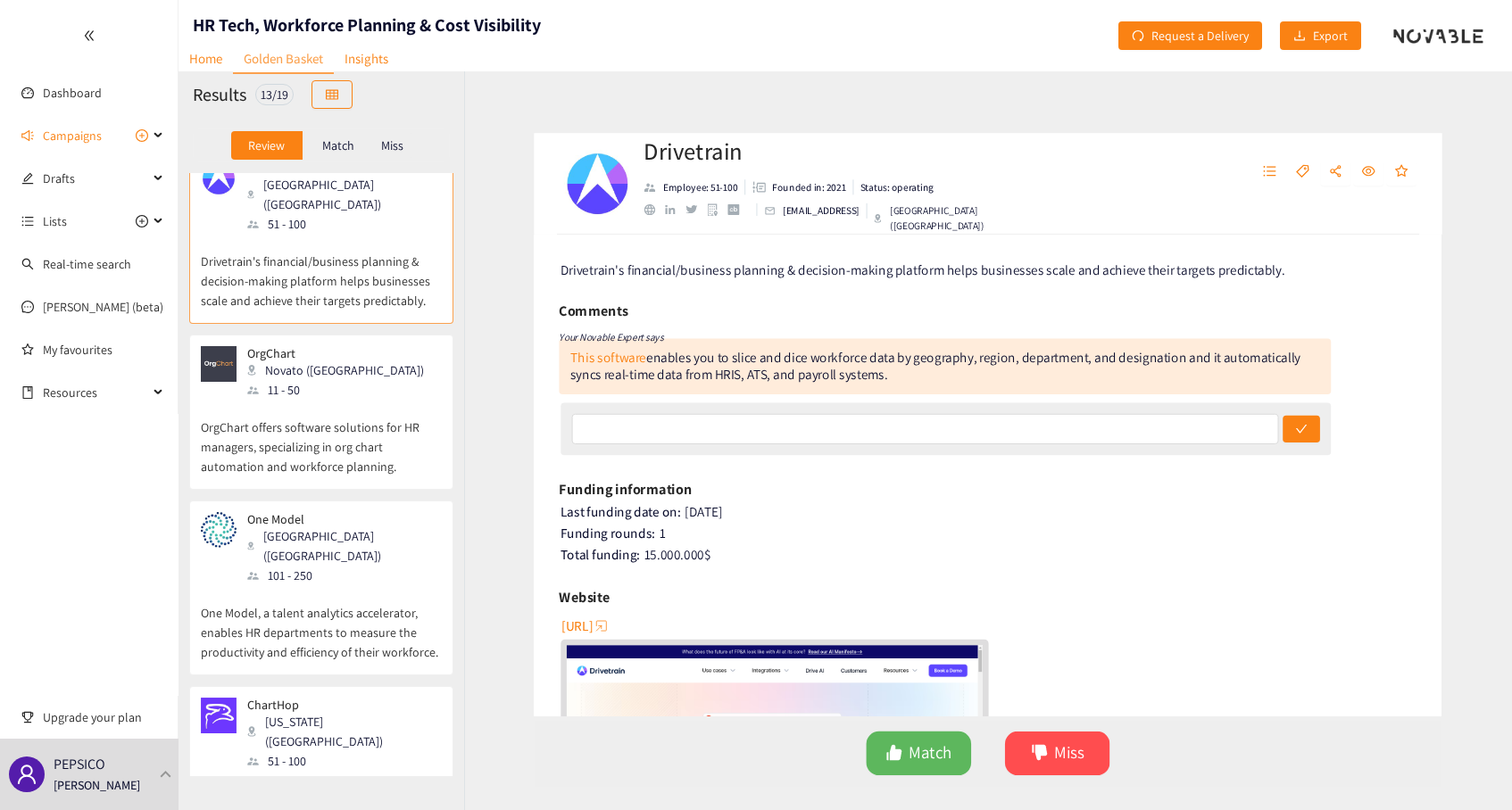 scroll, scrollTop: 1070, scrollLeft: 0, axis: vertical 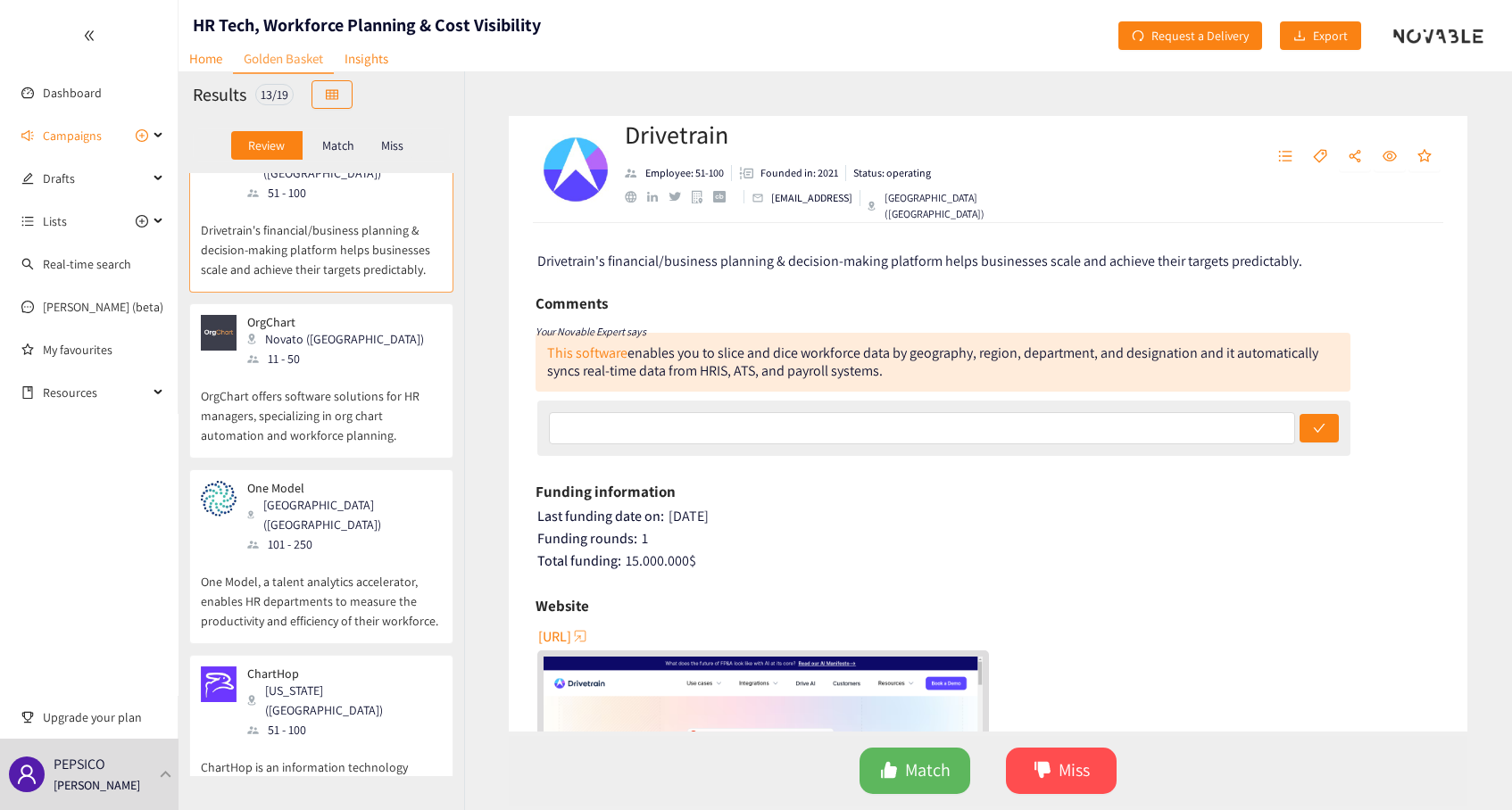 click on "OrgChart offers software solutions for HR managers, specializing in org chart automation and workforce planning." at bounding box center [321, 407] 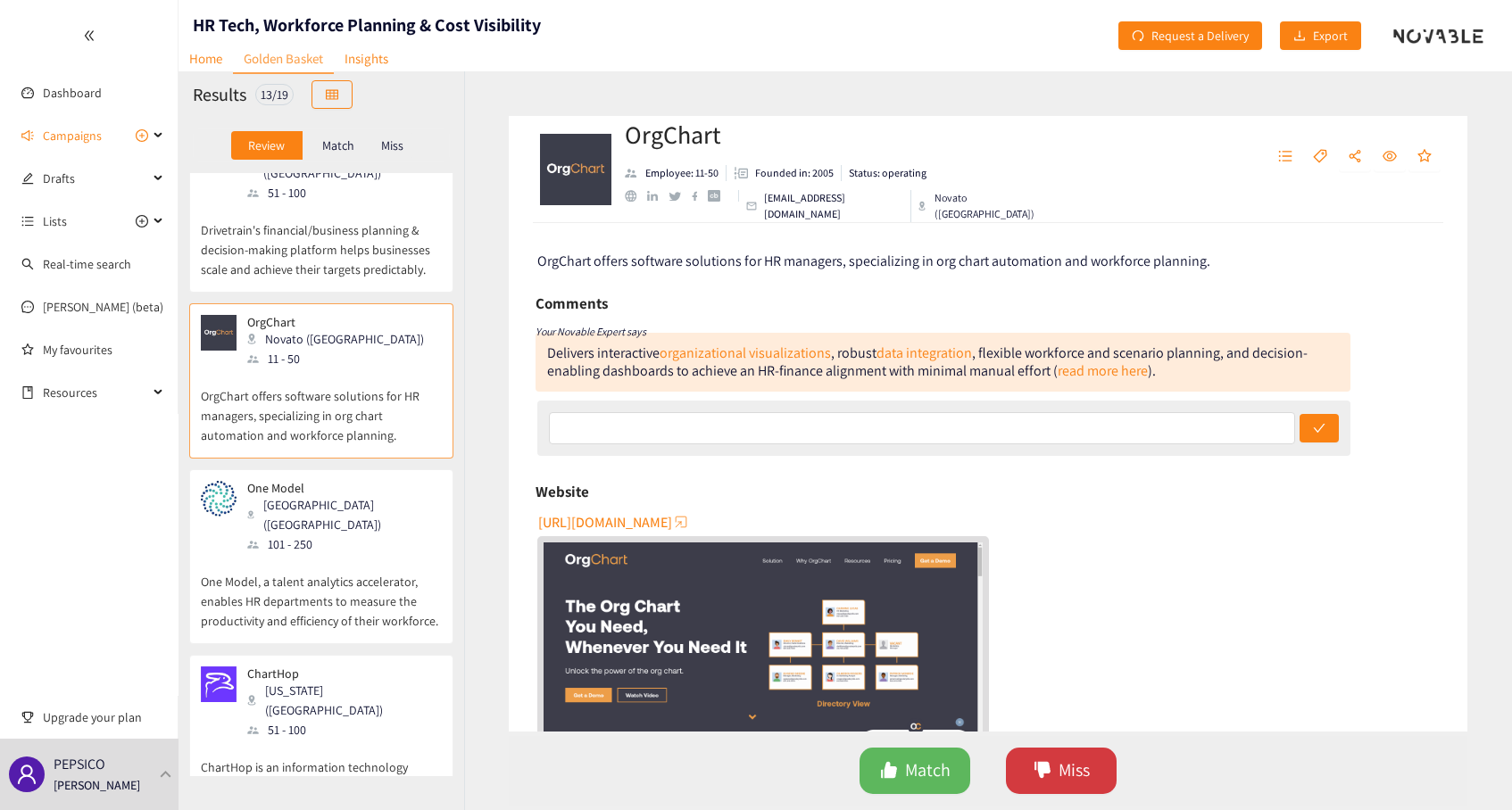 click 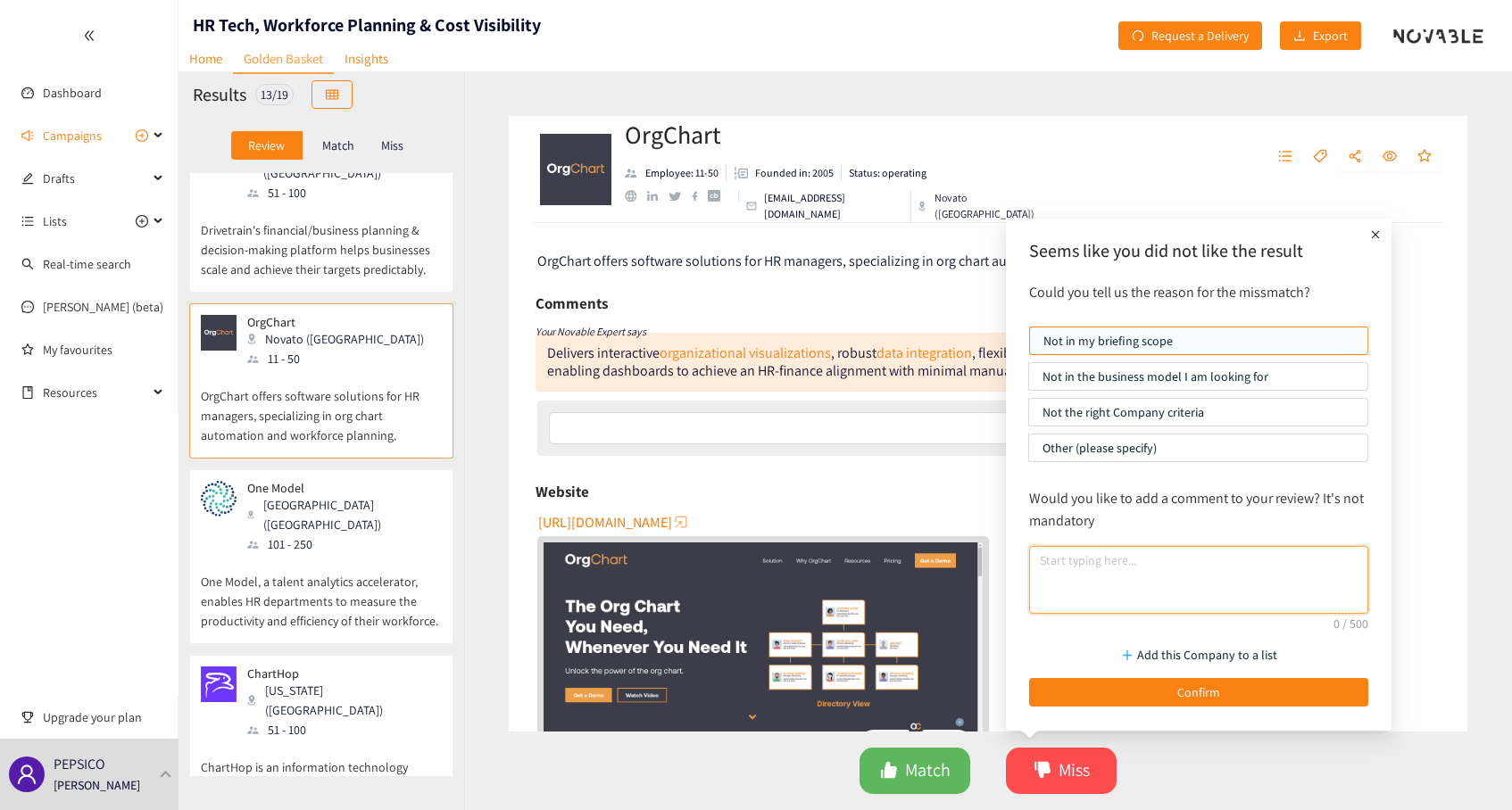 click at bounding box center [1199, 580] 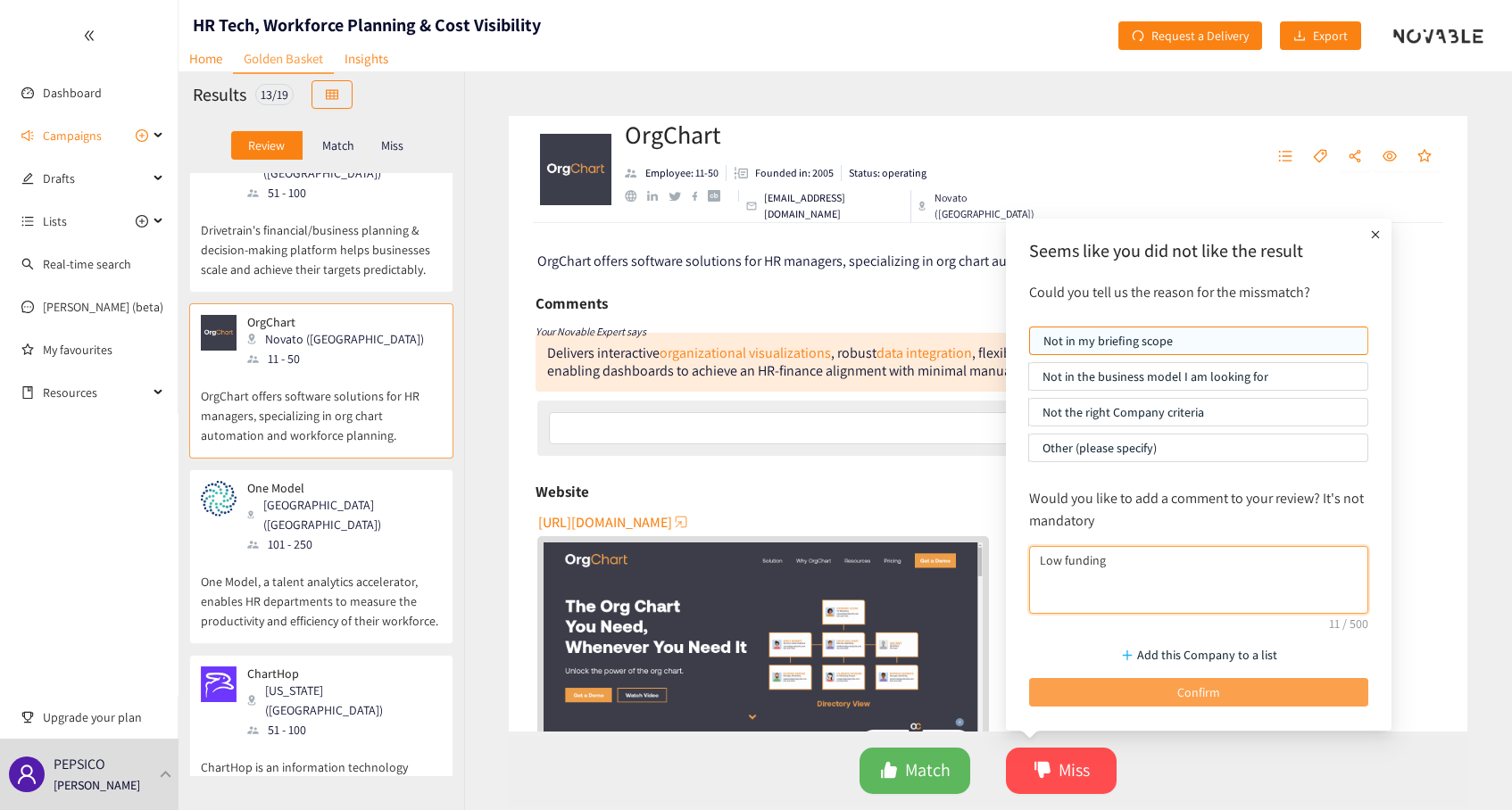 type on "Low funding" 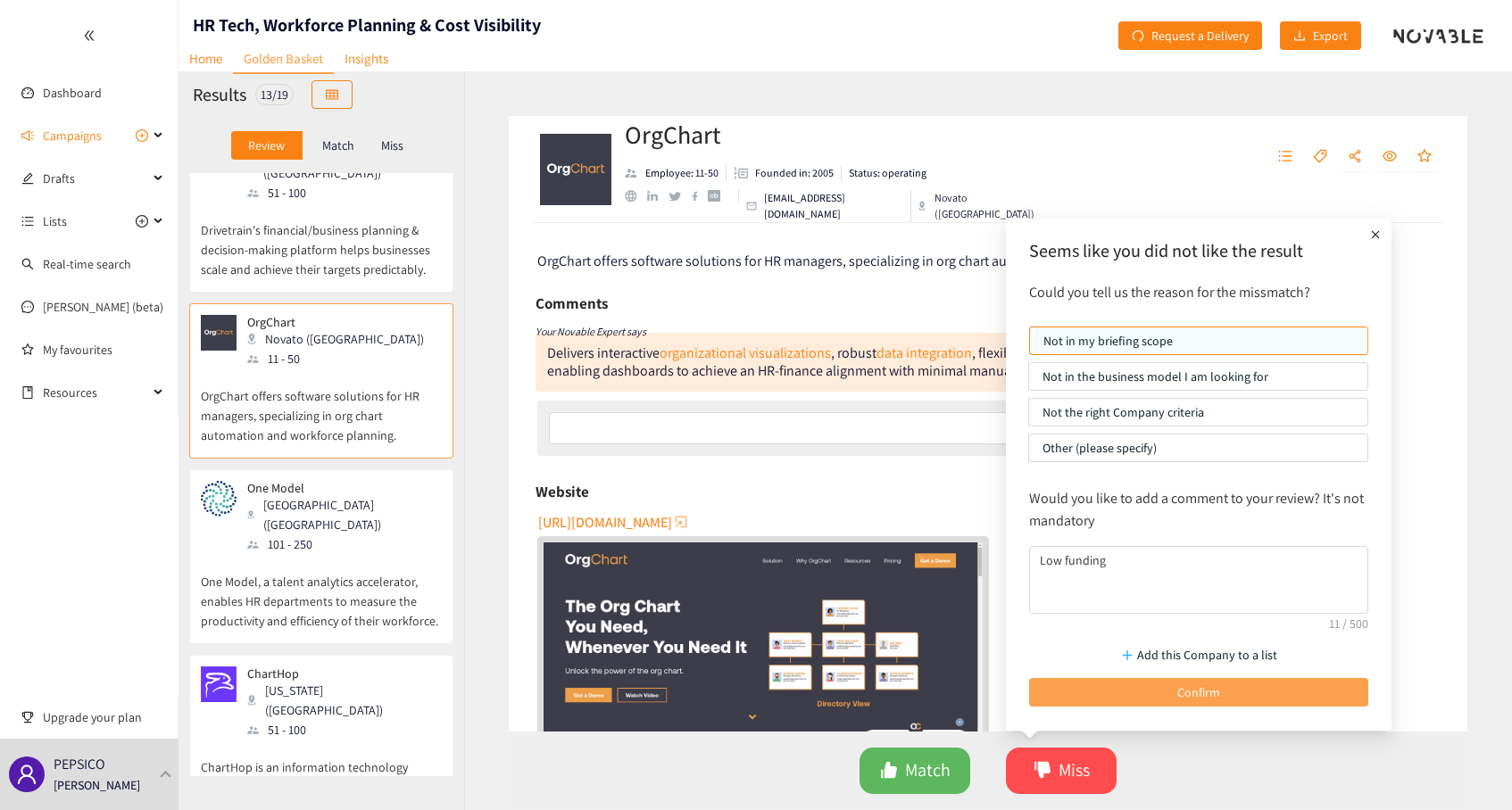 click on "Confirm" at bounding box center [1199, 692] 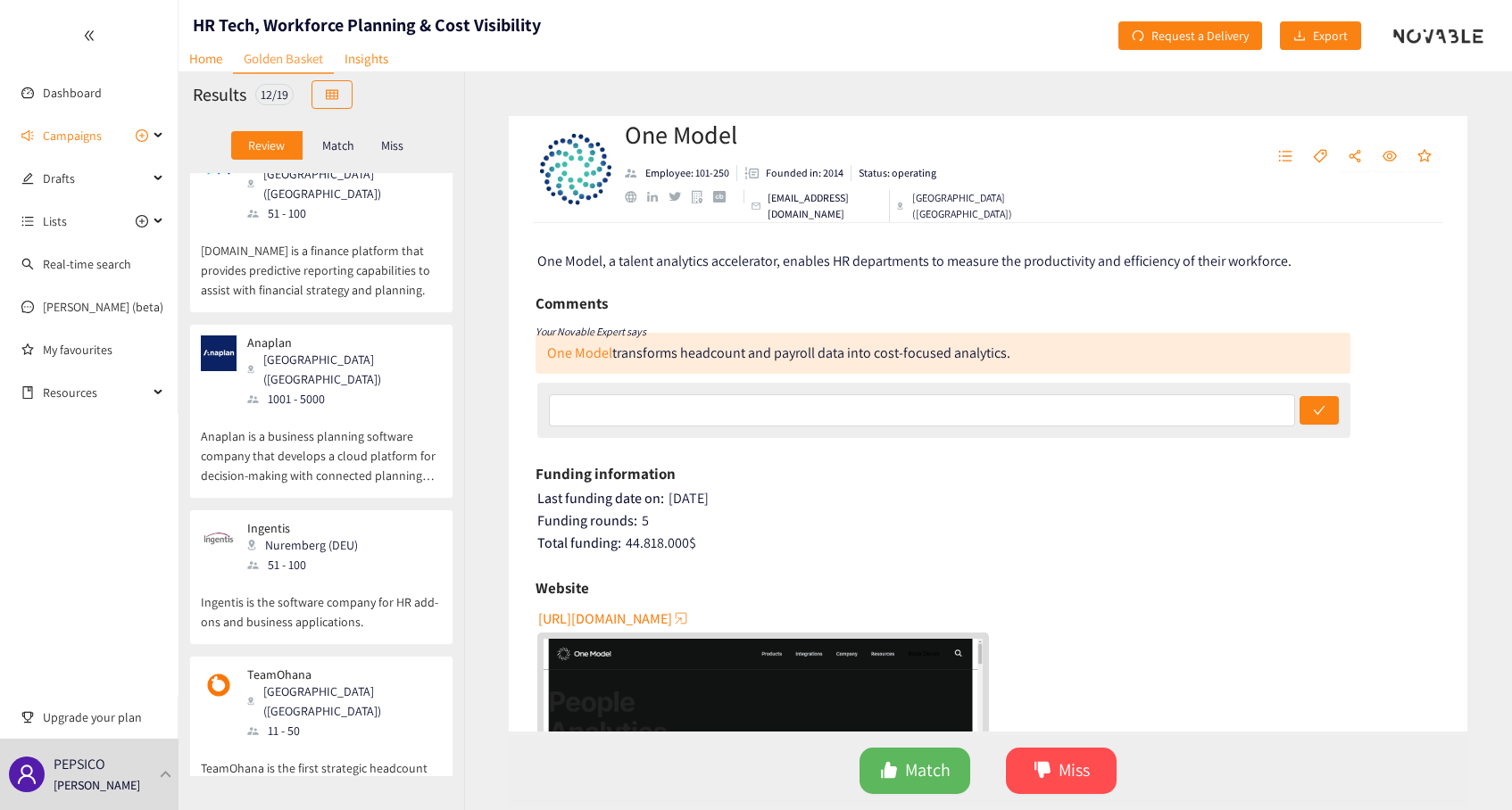 scroll, scrollTop: 0, scrollLeft: 0, axis: both 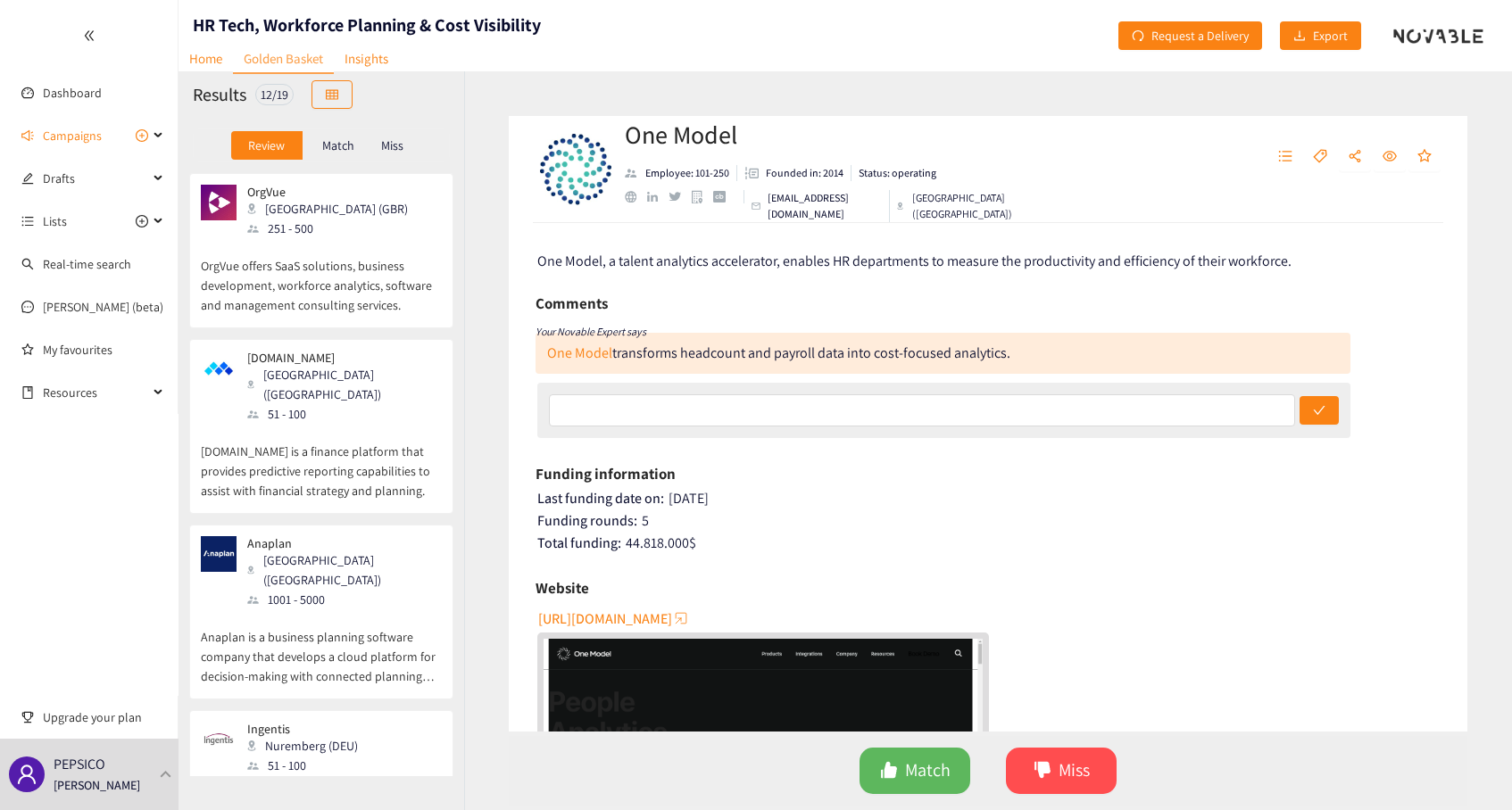 click on "OrgVue   London (GBR)     251 - 500" at bounding box center (321, 211) 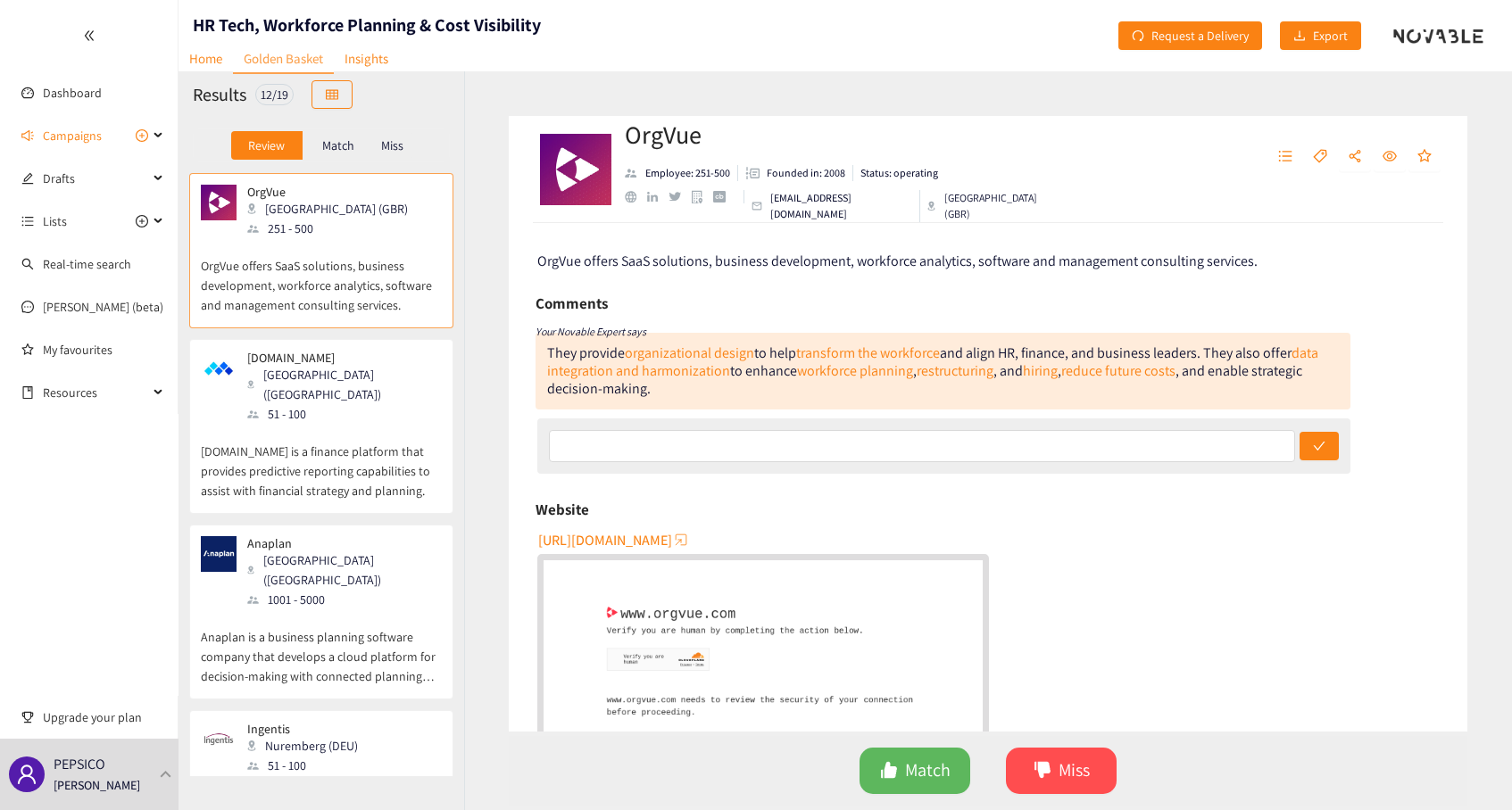 click at bounding box center [630, 196] 